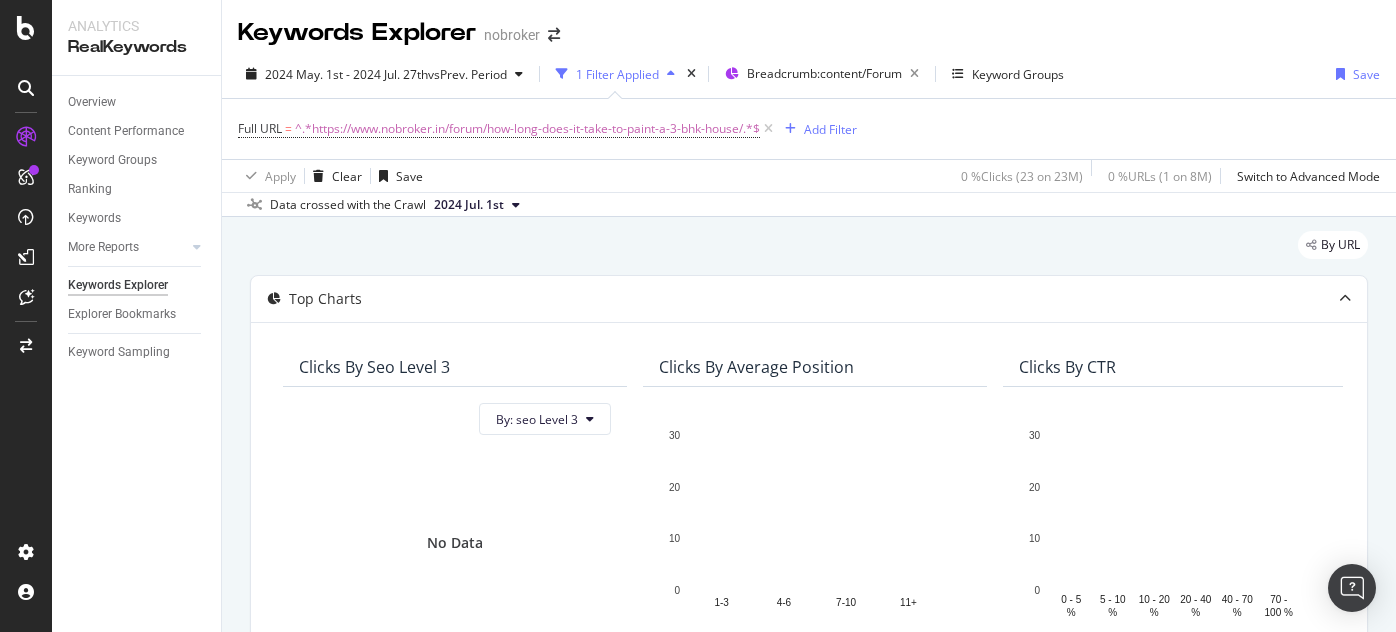 scroll, scrollTop: 0, scrollLeft: 0, axis: both 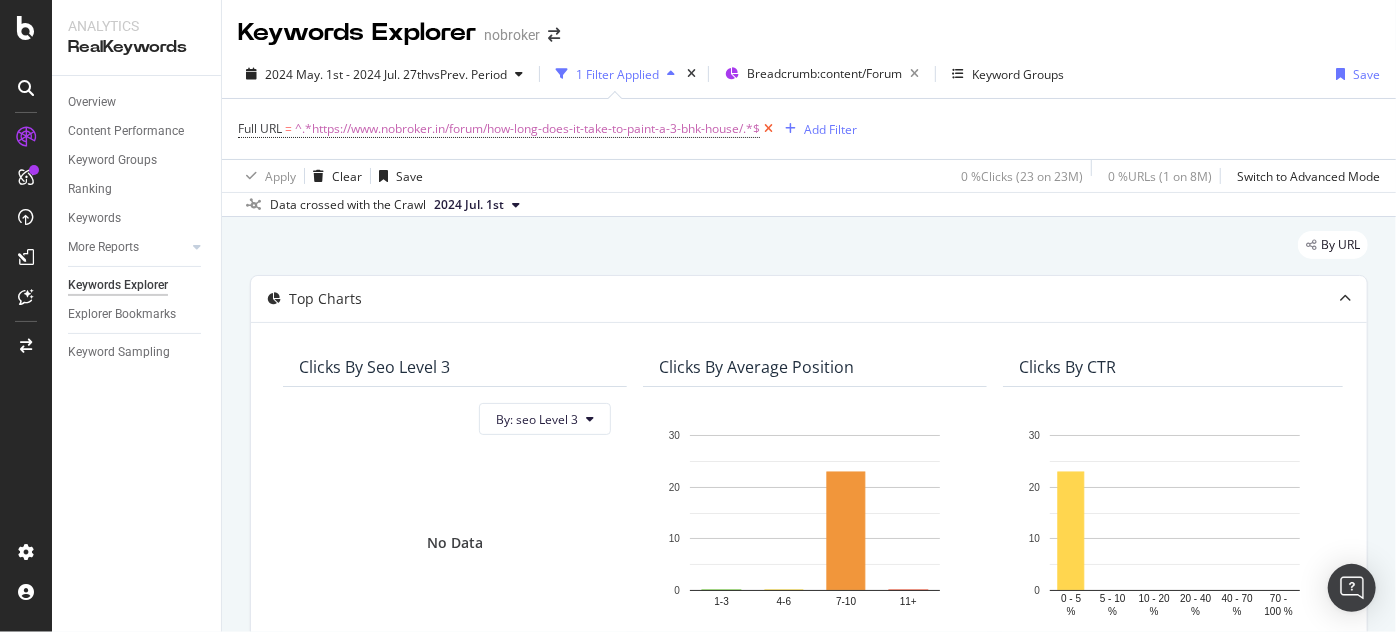 click at bounding box center (768, 129) 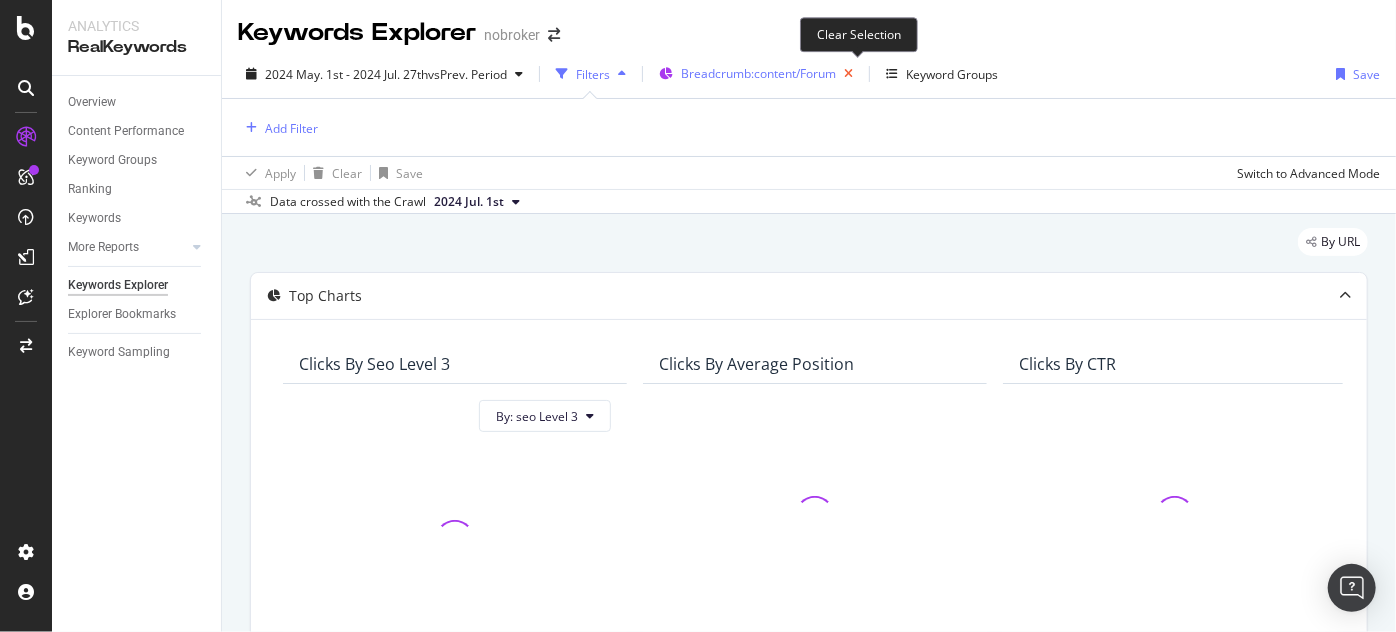 click at bounding box center (848, 74) 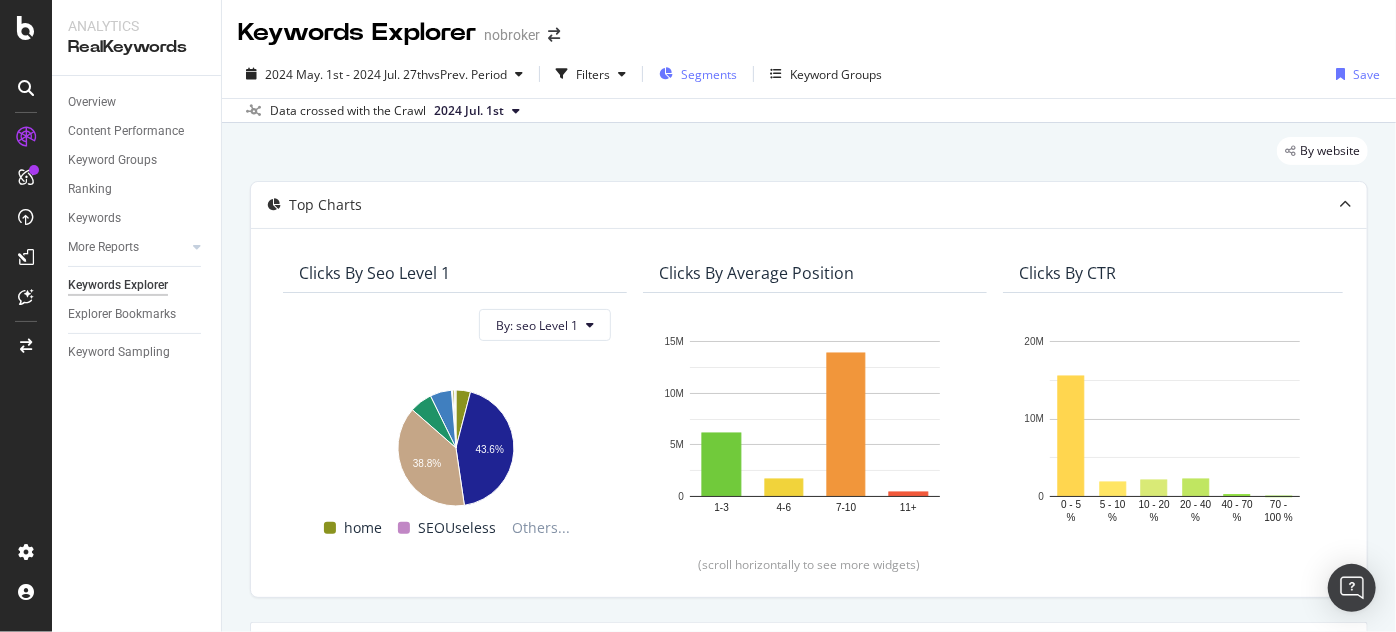 click at bounding box center [666, 74] 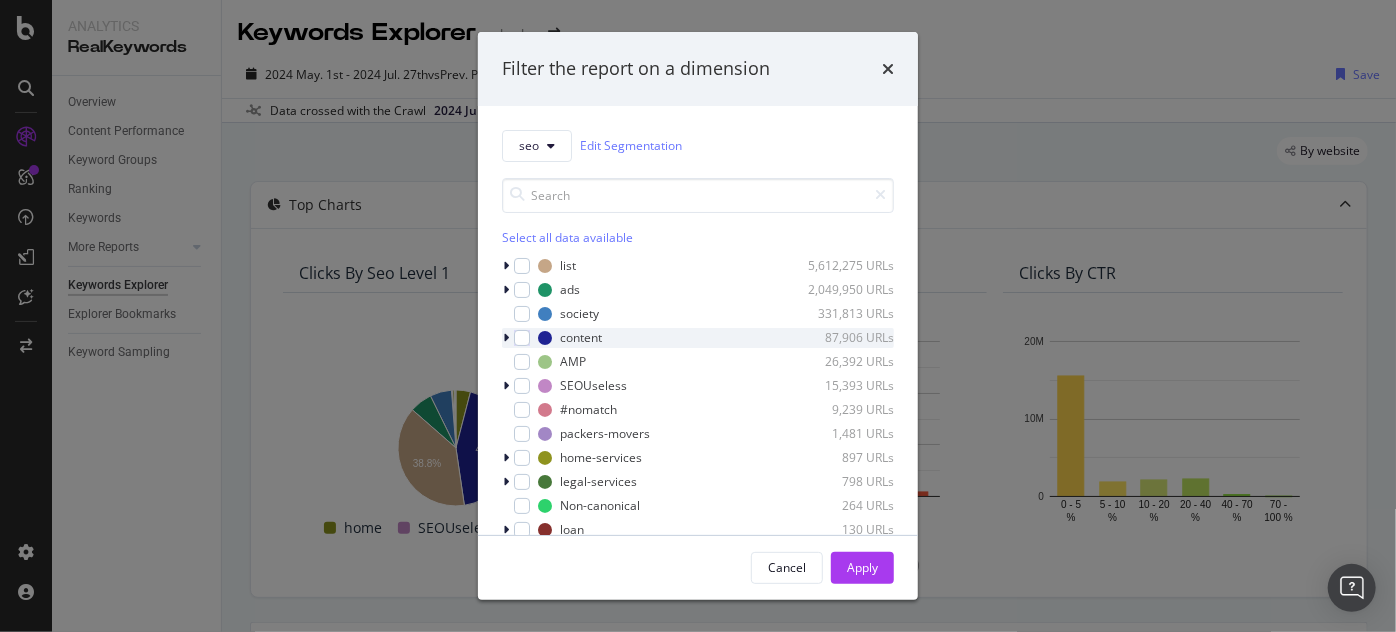 click at bounding box center (506, 338) 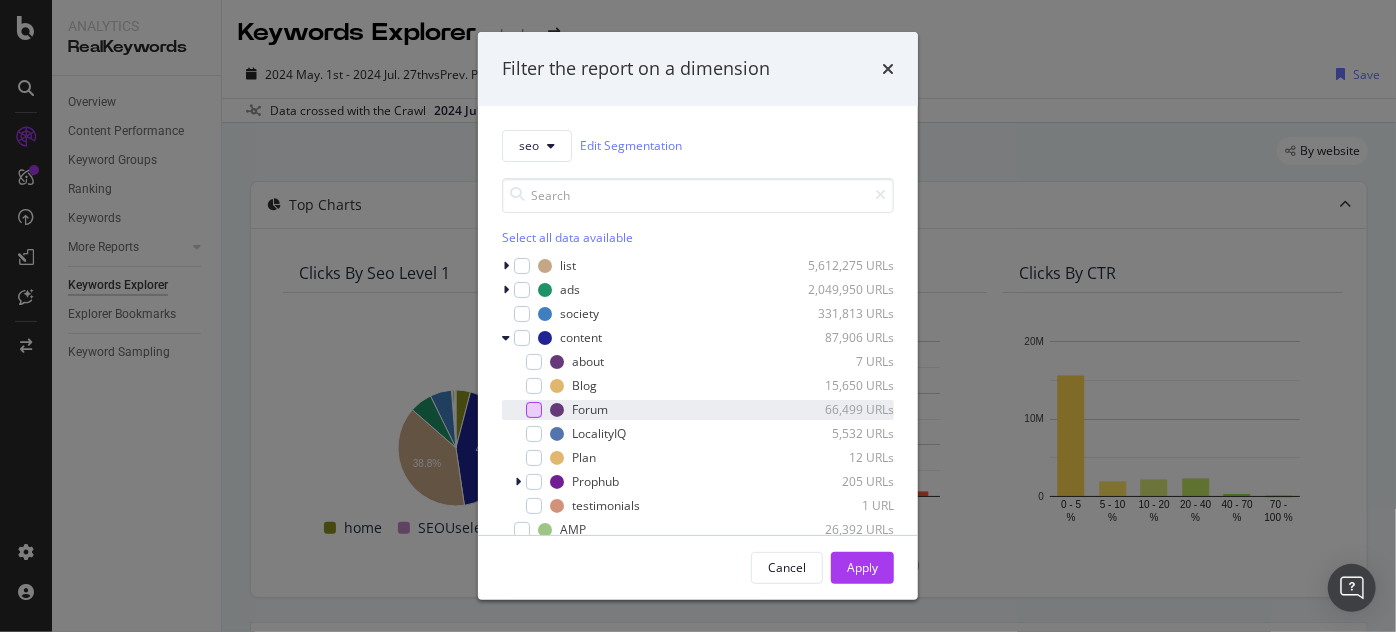 click at bounding box center [534, 410] 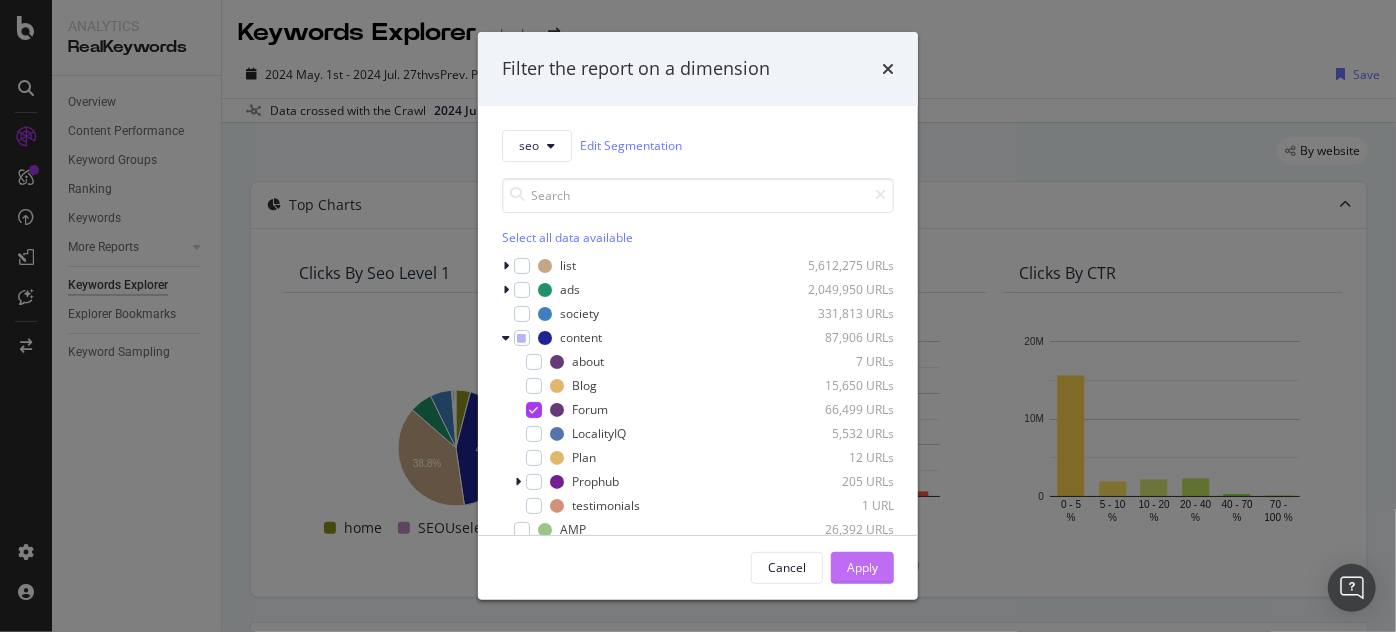click on "Apply" at bounding box center (862, 567) 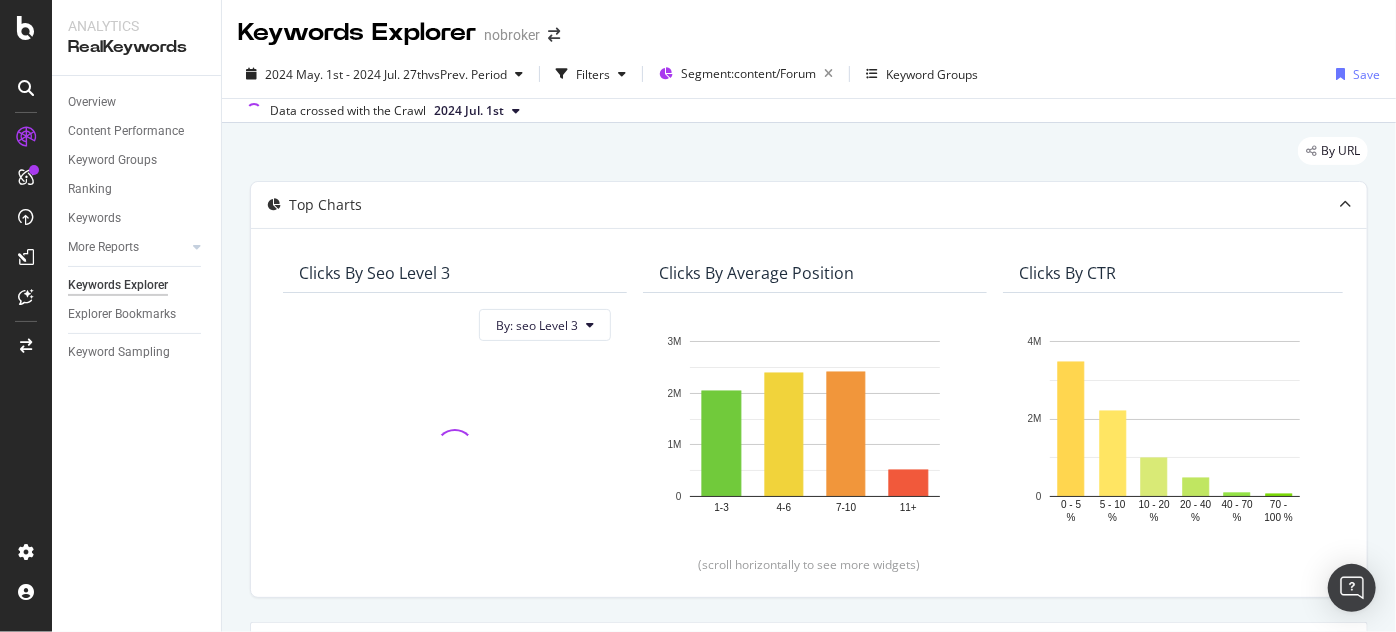 click on "2024 Jul. 1st" at bounding box center (469, 111) 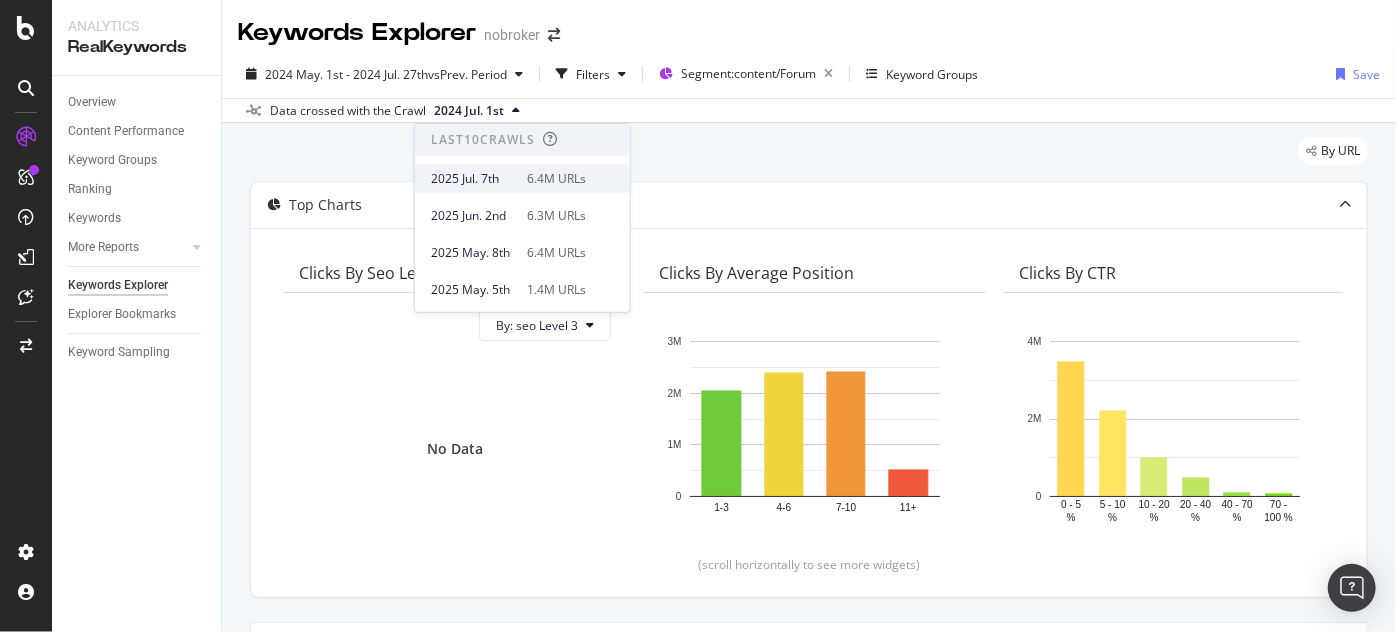 click on "2025 Jul. 7th" at bounding box center (473, 178) 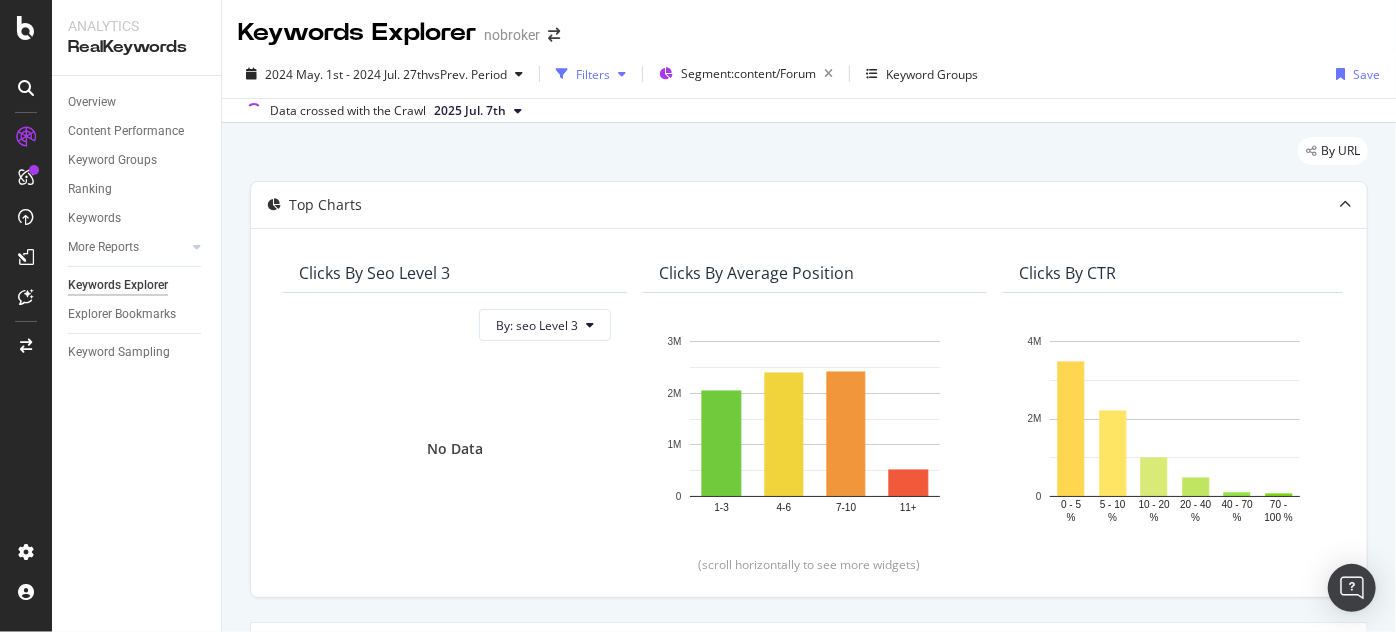 click on "Filters" at bounding box center [593, 74] 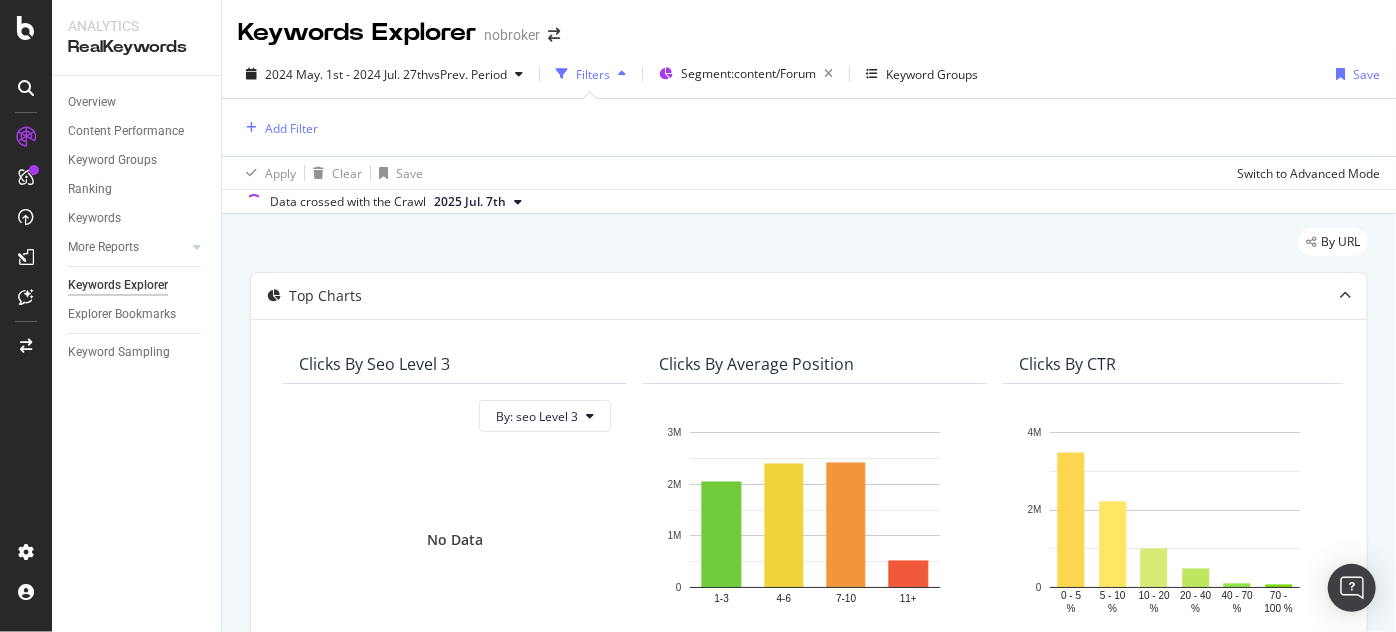 click on "Add Filter" at bounding box center (809, 127) 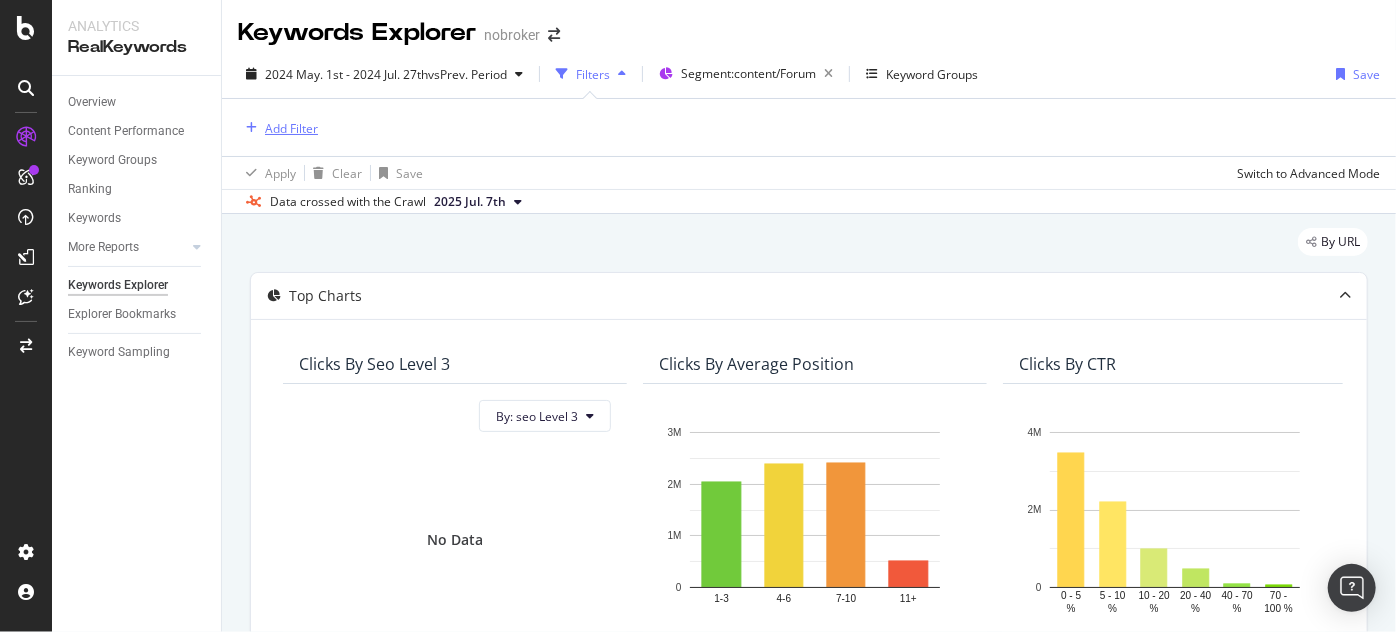 click on "Add Filter" at bounding box center [291, 128] 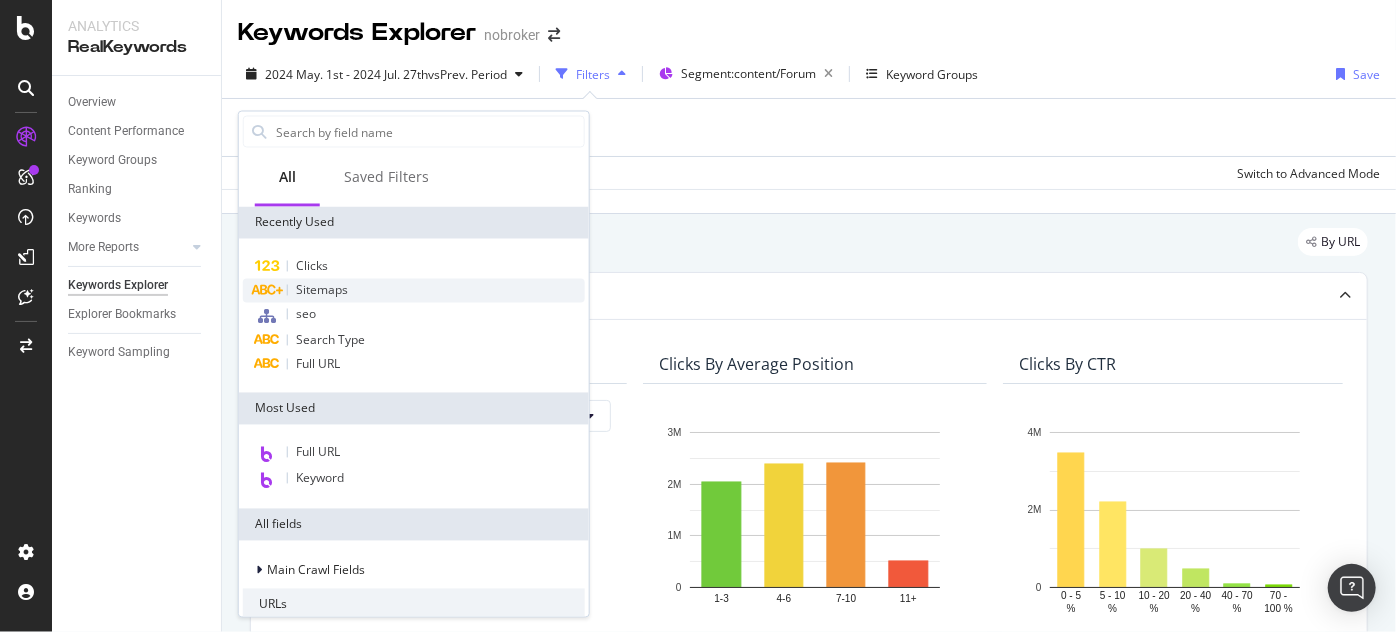 click on "Sitemaps" at bounding box center (322, 290) 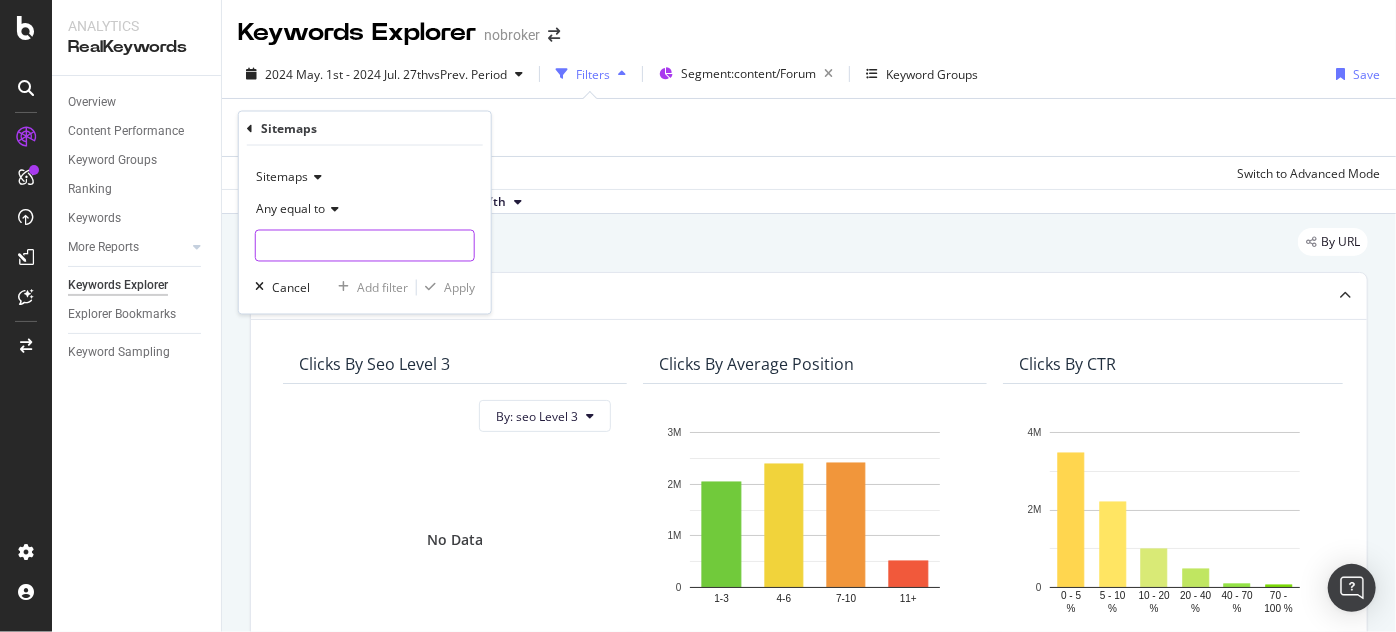 click at bounding box center [365, 246] 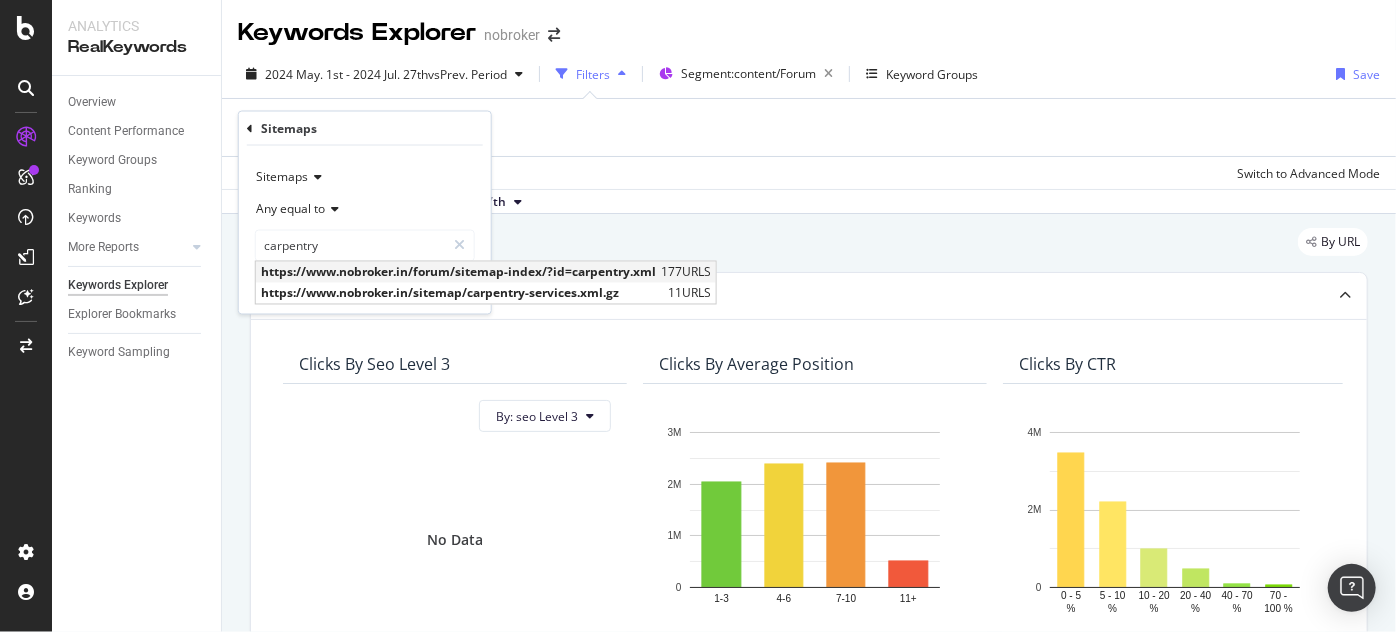 click on "https://www.nobroker.in/forum/sitemap-index/?id=carpentry.xml" at bounding box center [458, 272] 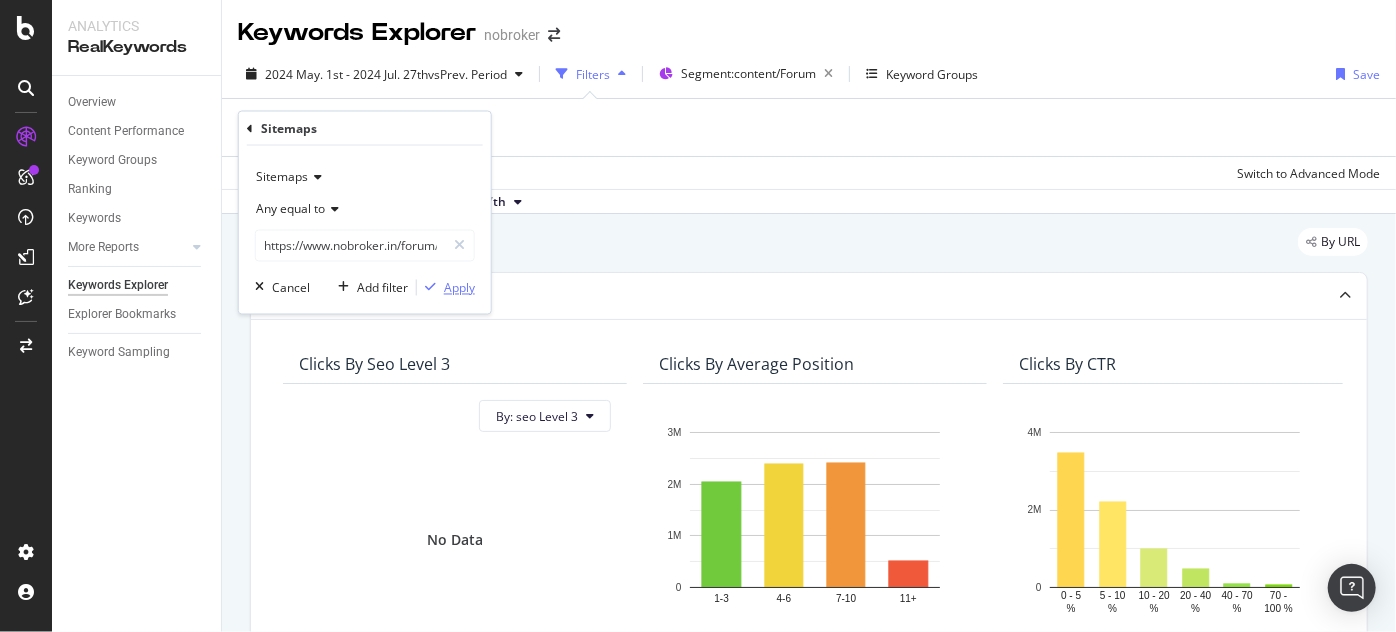 click on "Apply" at bounding box center (459, 287) 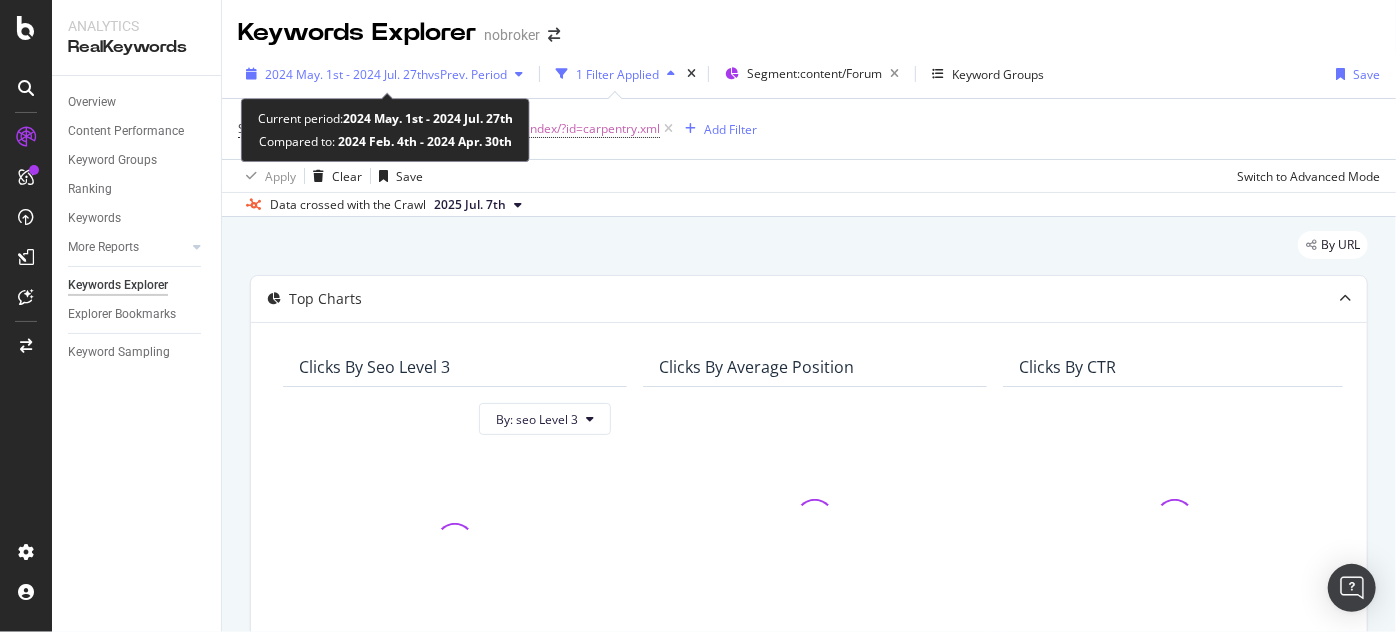 click on "2024 May. 1st - 2024 Jul. 27th" at bounding box center (346, 74) 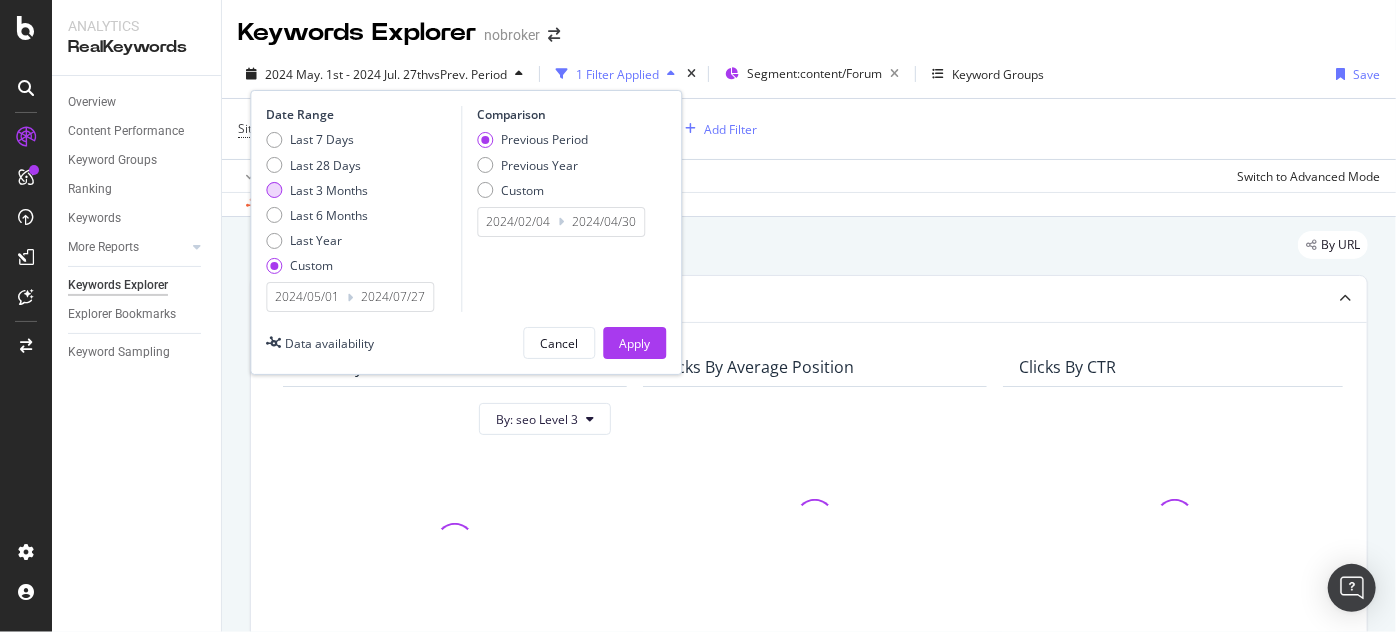 click on "Last 3 Months" at bounding box center [329, 190] 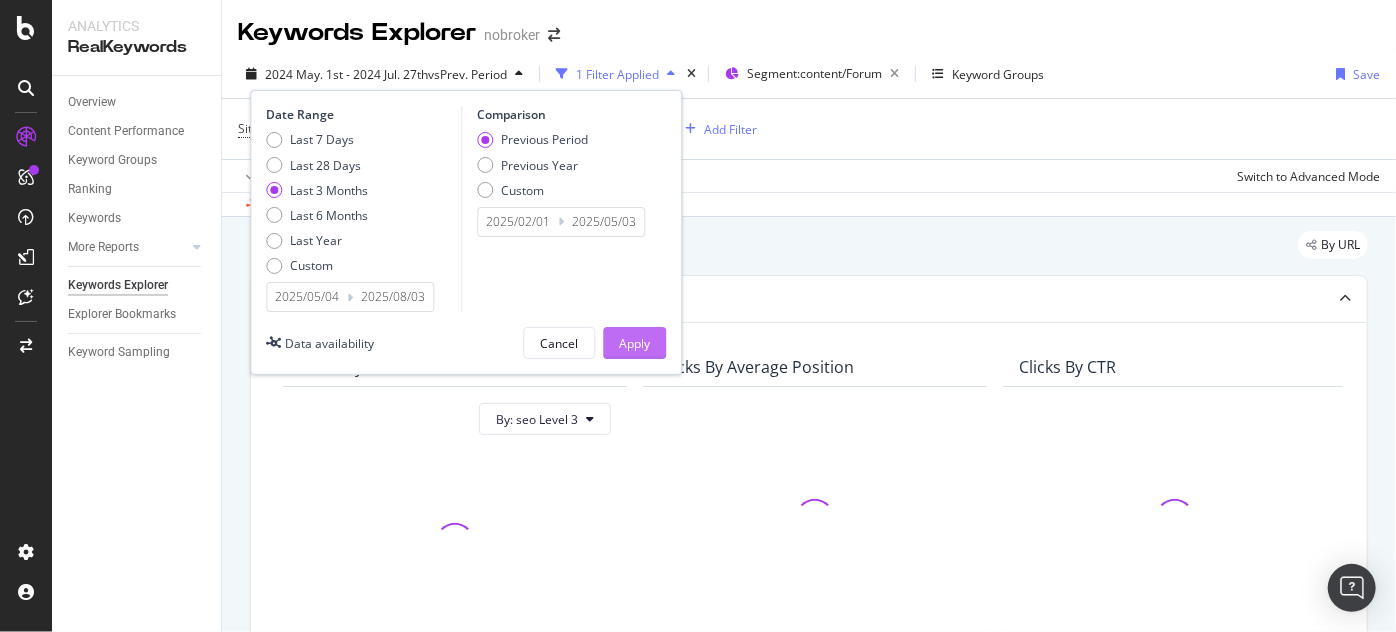 click on "Apply" at bounding box center (634, 343) 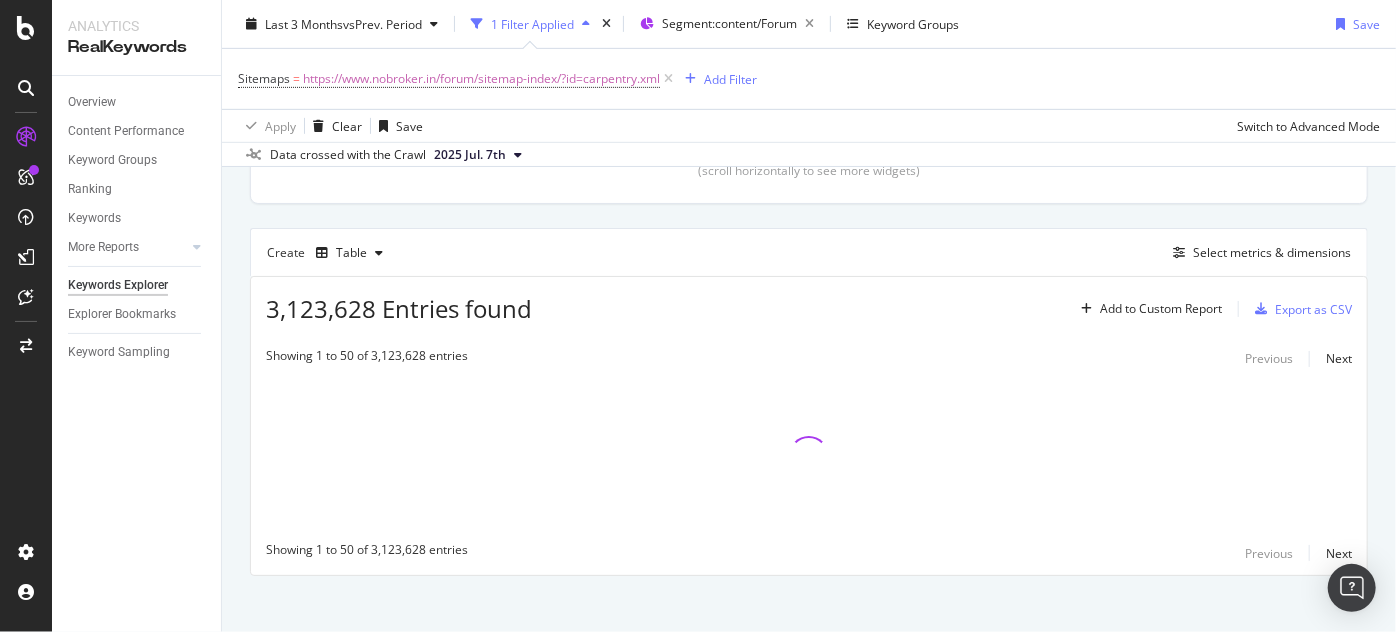 scroll, scrollTop: 500, scrollLeft: 0, axis: vertical 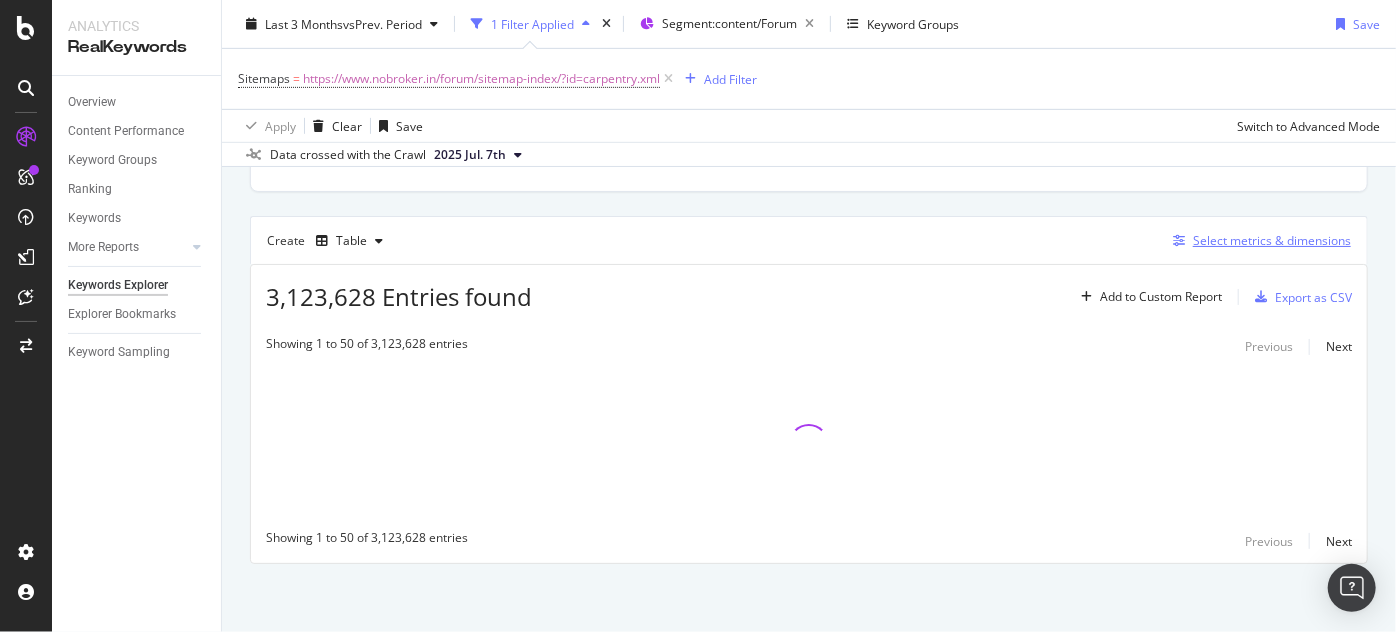 click on "Select metrics & dimensions" at bounding box center (1272, 240) 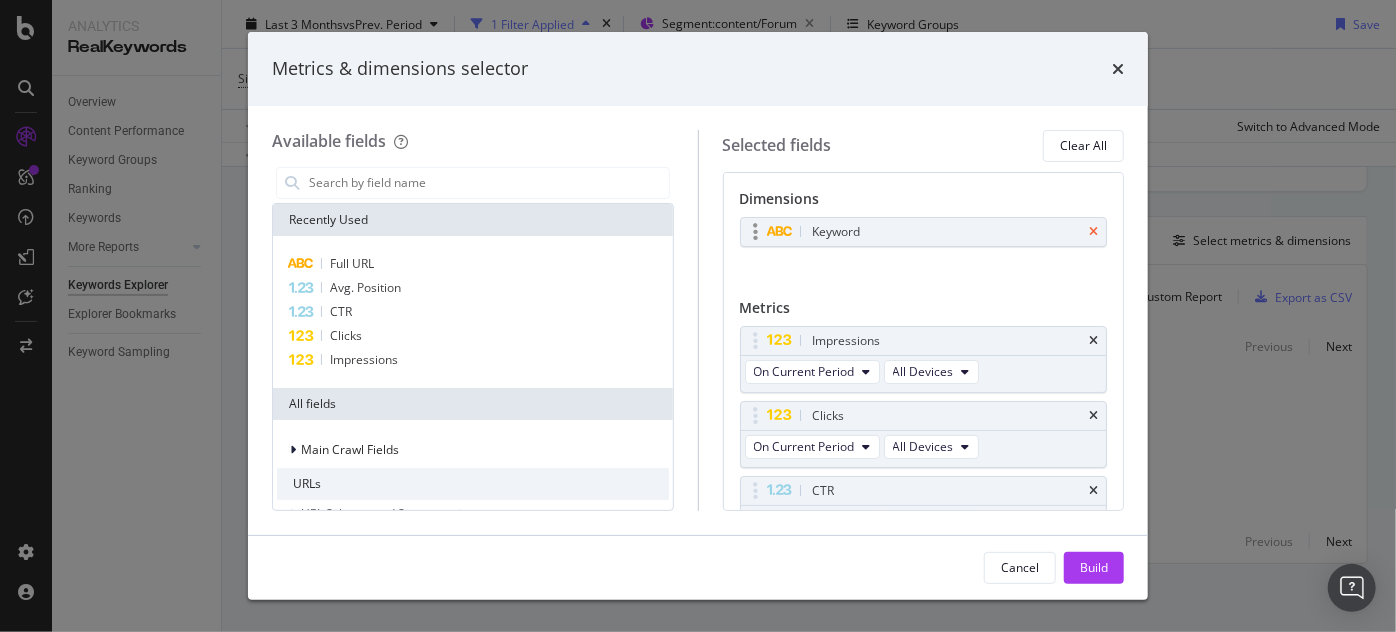 click at bounding box center (1093, 232) 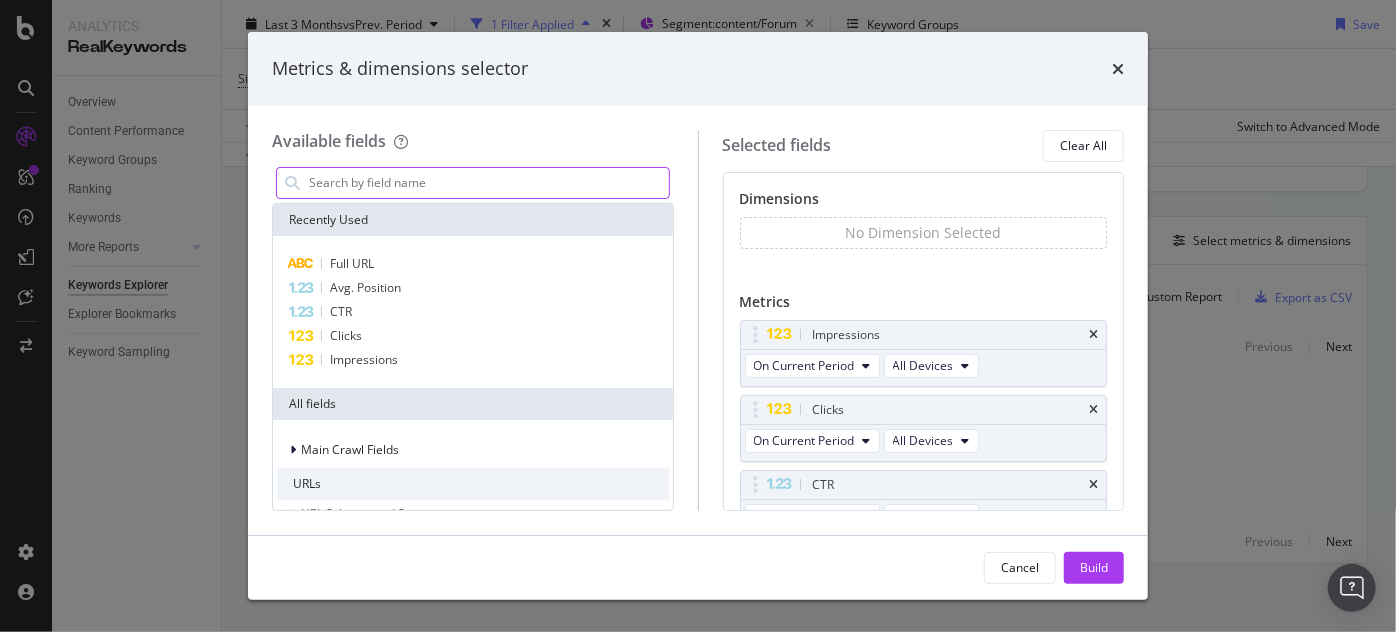 click at bounding box center [488, 183] 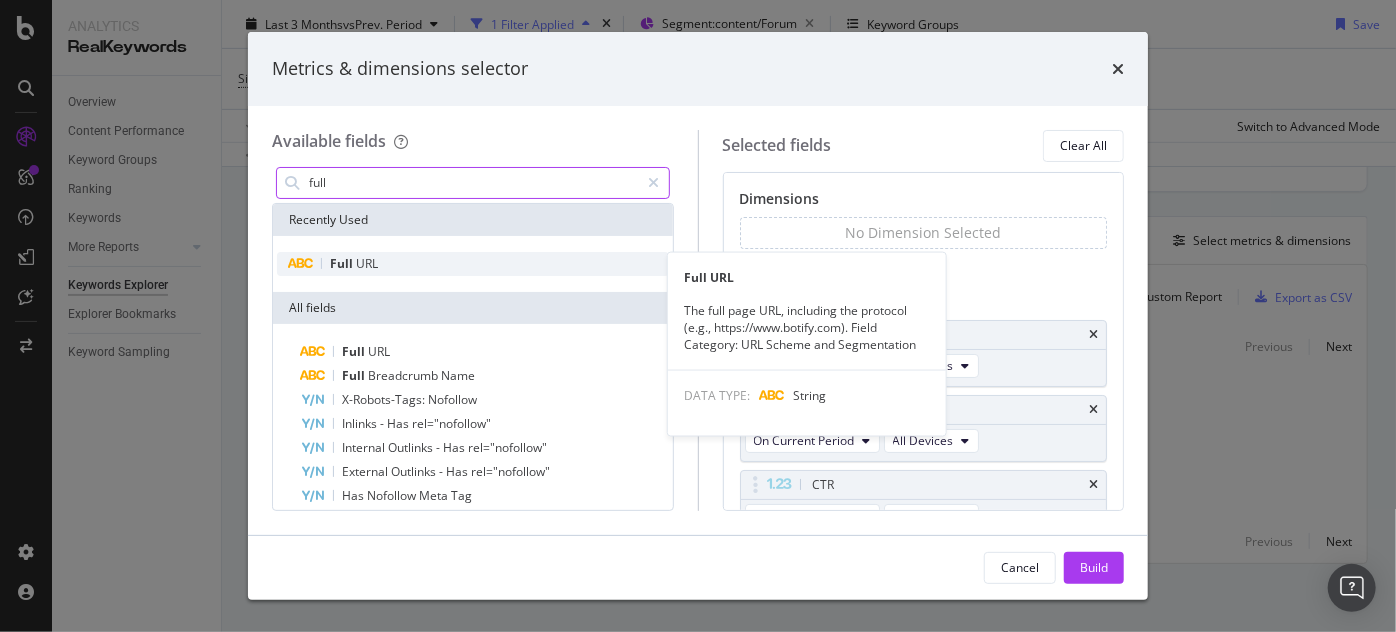 type on "full" 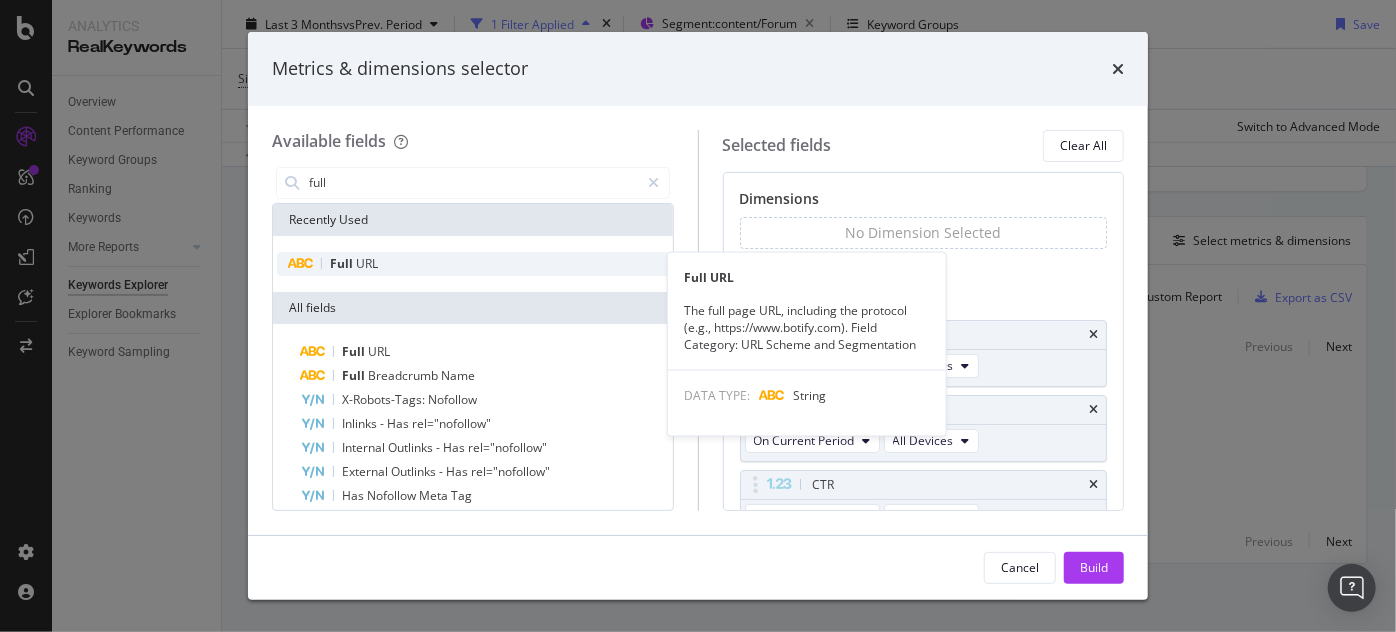 click on "Full" at bounding box center [343, 263] 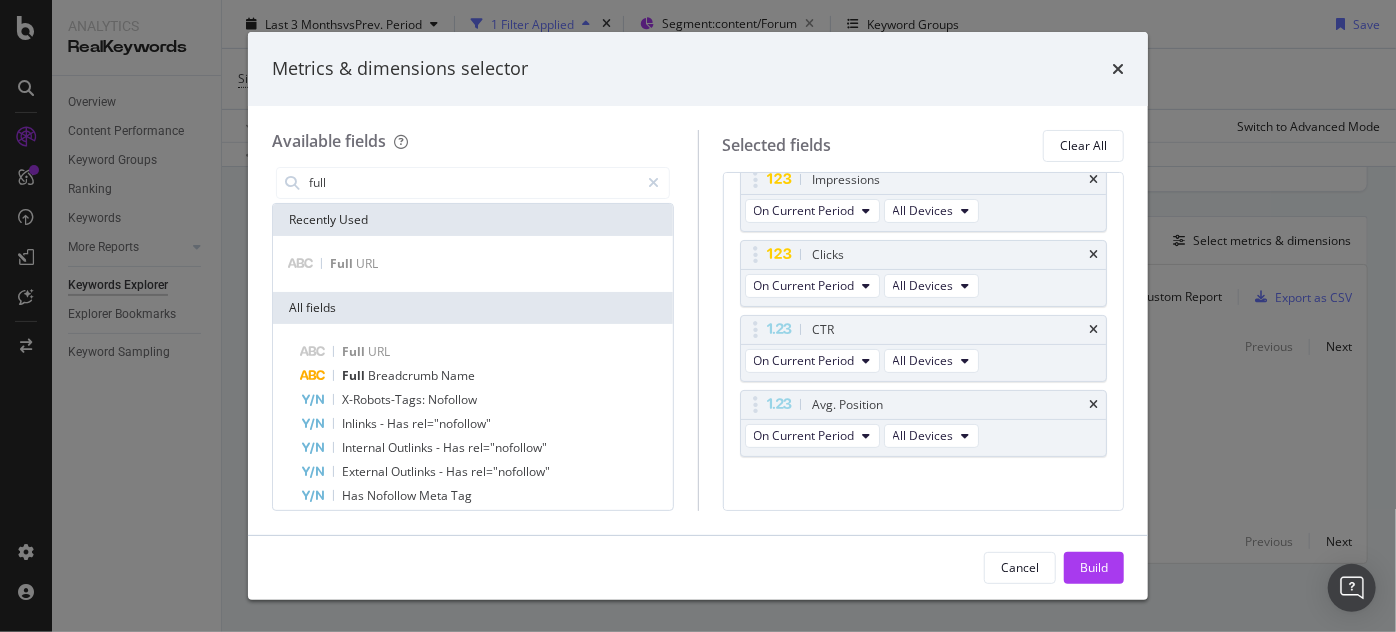 scroll, scrollTop: 170, scrollLeft: 0, axis: vertical 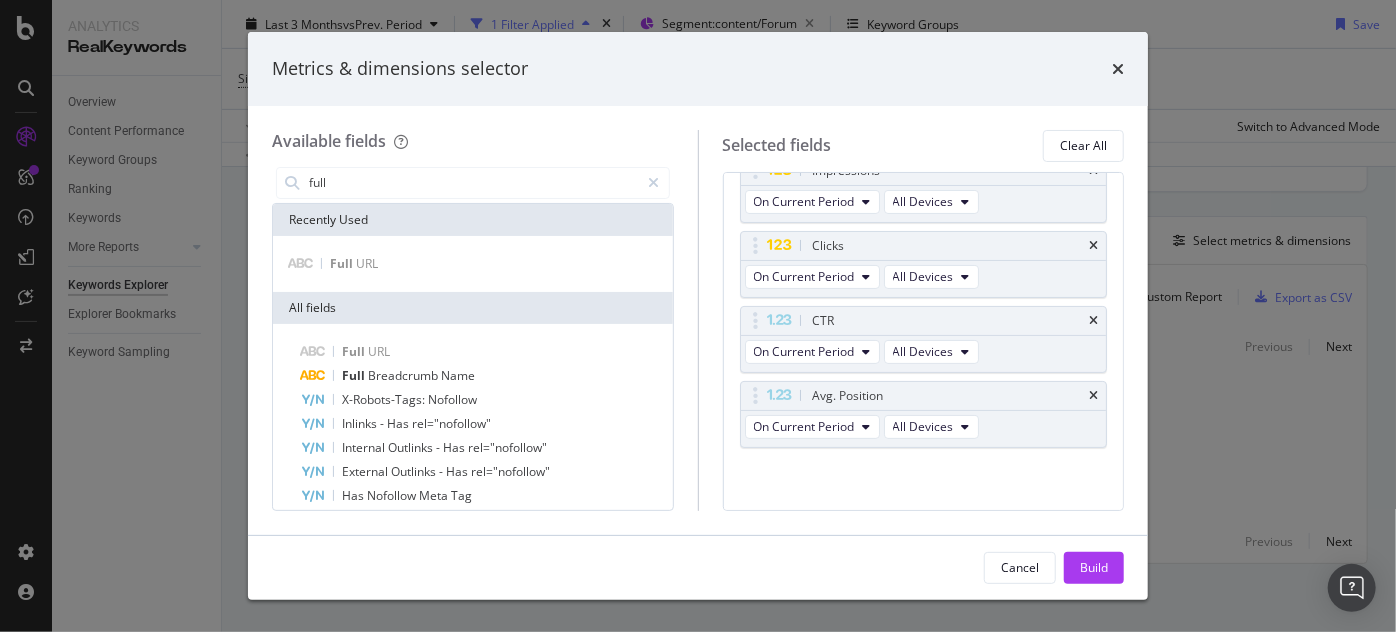 click on "Cancel Build" at bounding box center [698, 568] 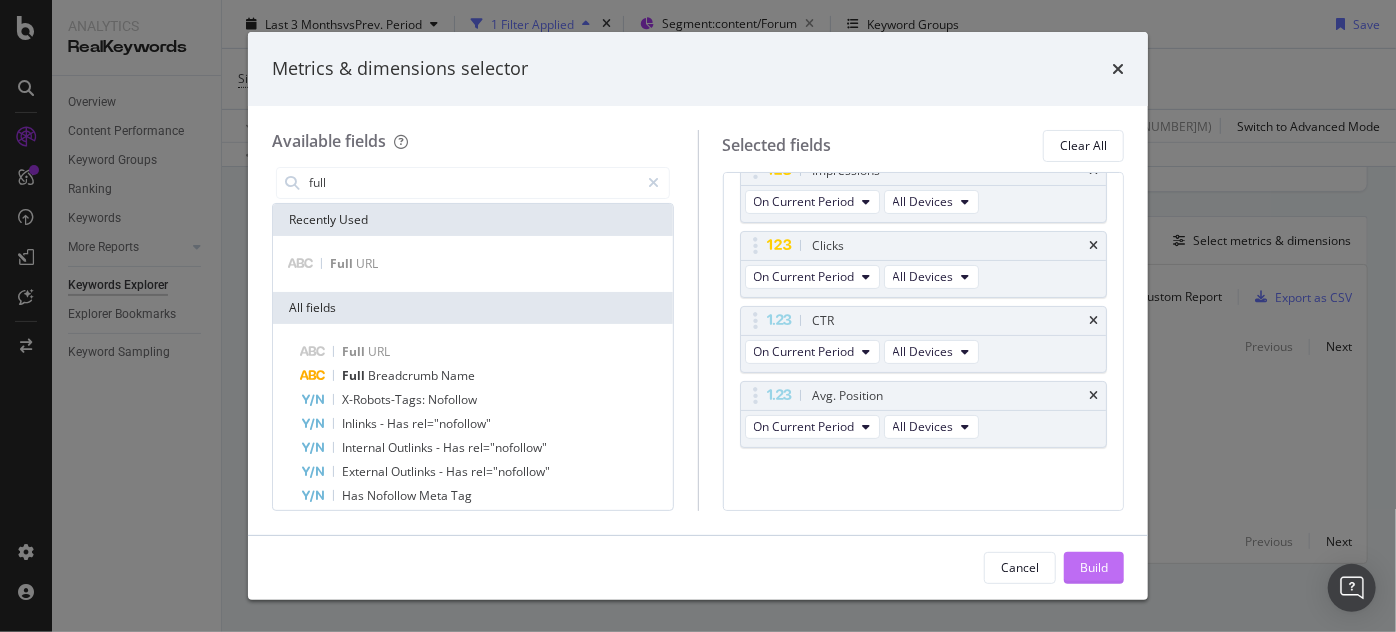 click on "Build" at bounding box center [1094, 567] 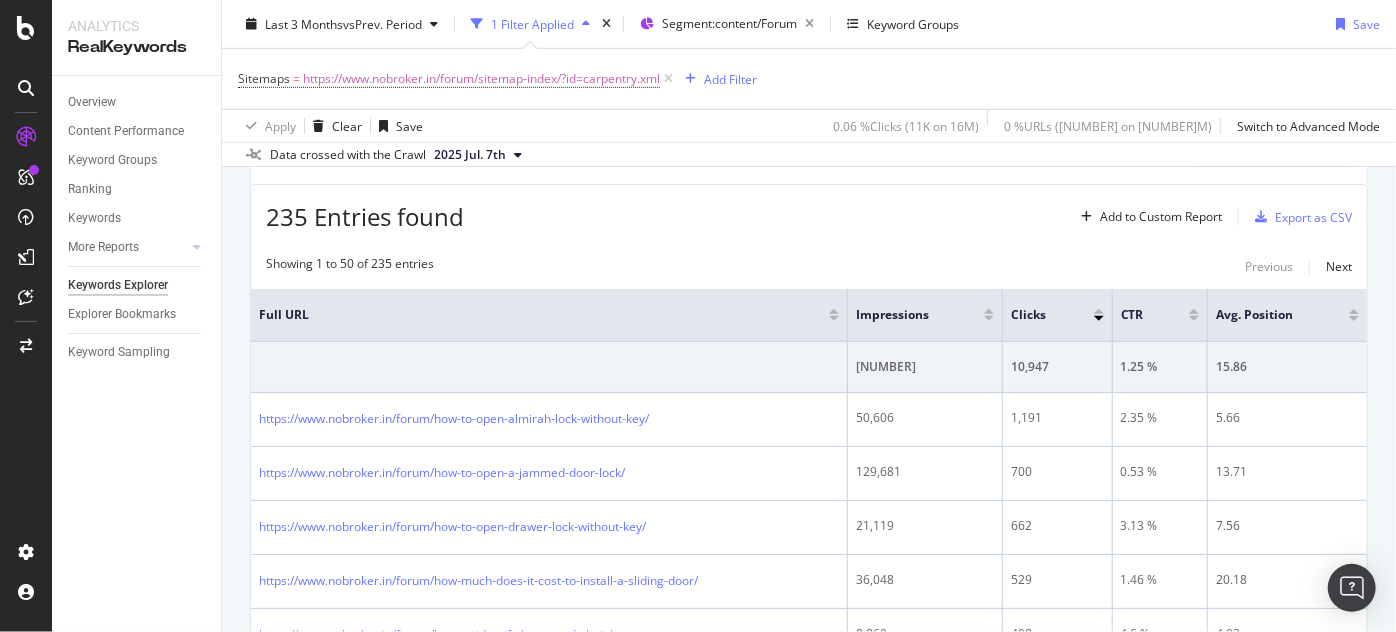 scroll, scrollTop: 585, scrollLeft: 0, axis: vertical 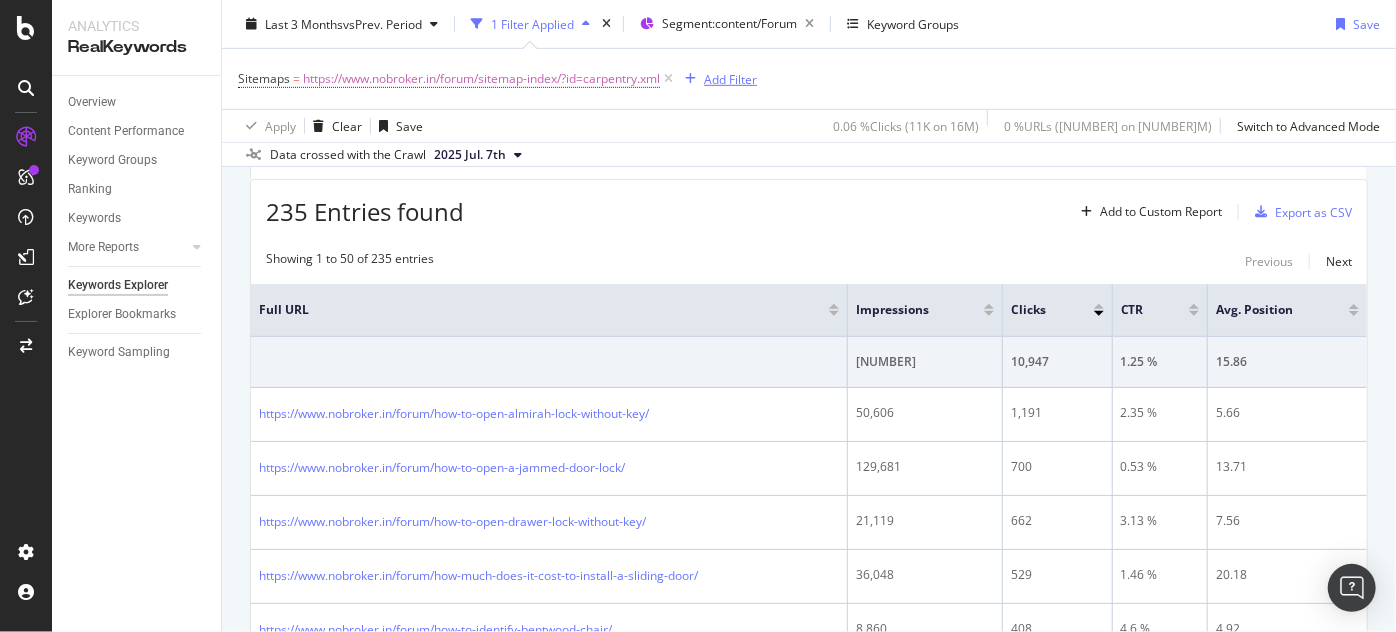 click on "Add Filter" at bounding box center [730, 78] 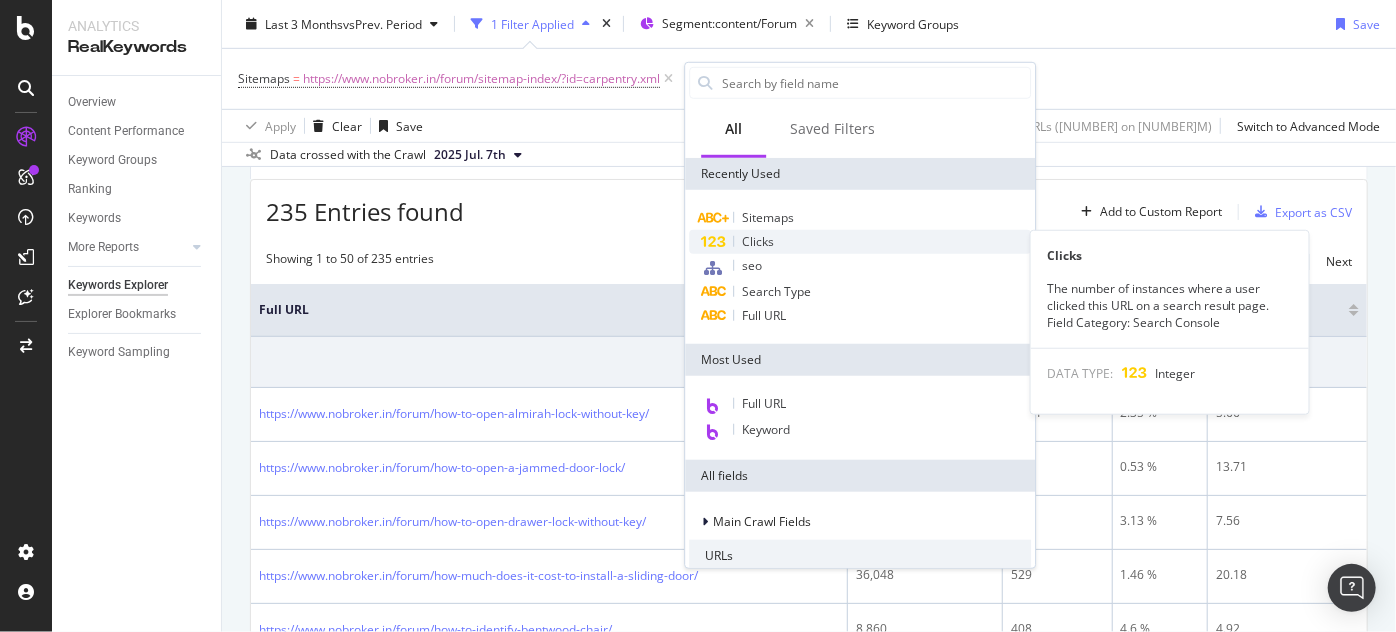 click on "Clicks" at bounding box center (758, 241) 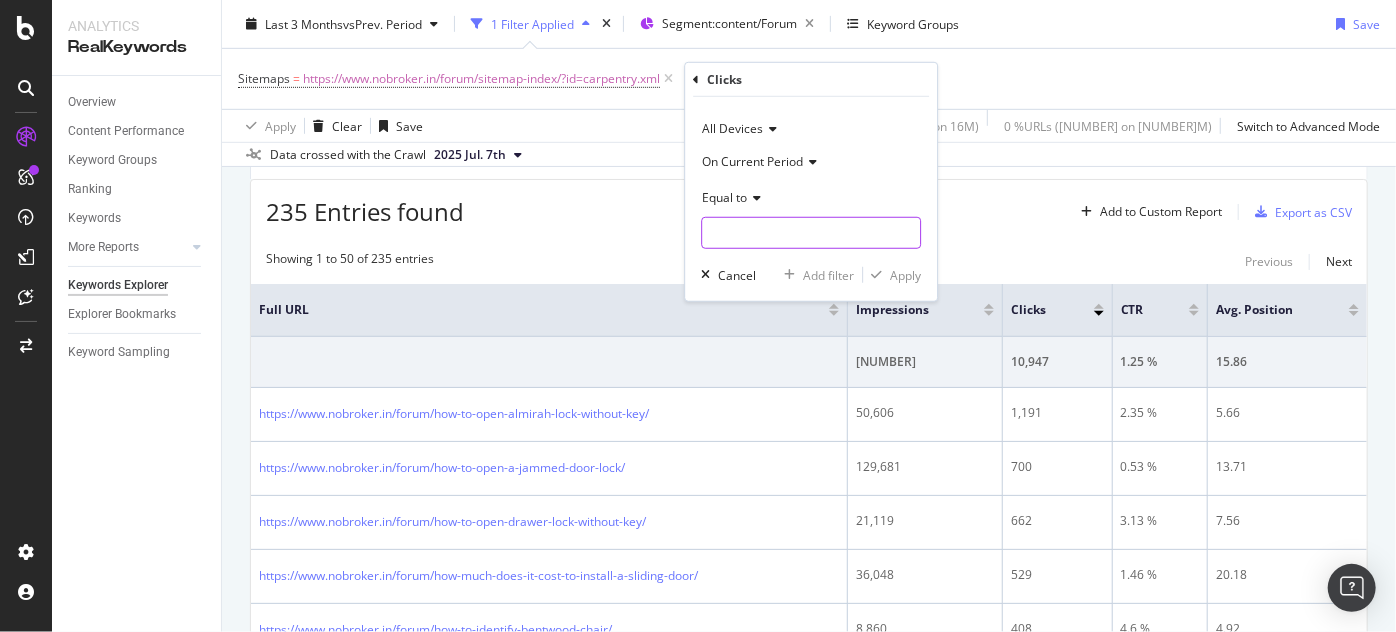 click at bounding box center [811, 233] 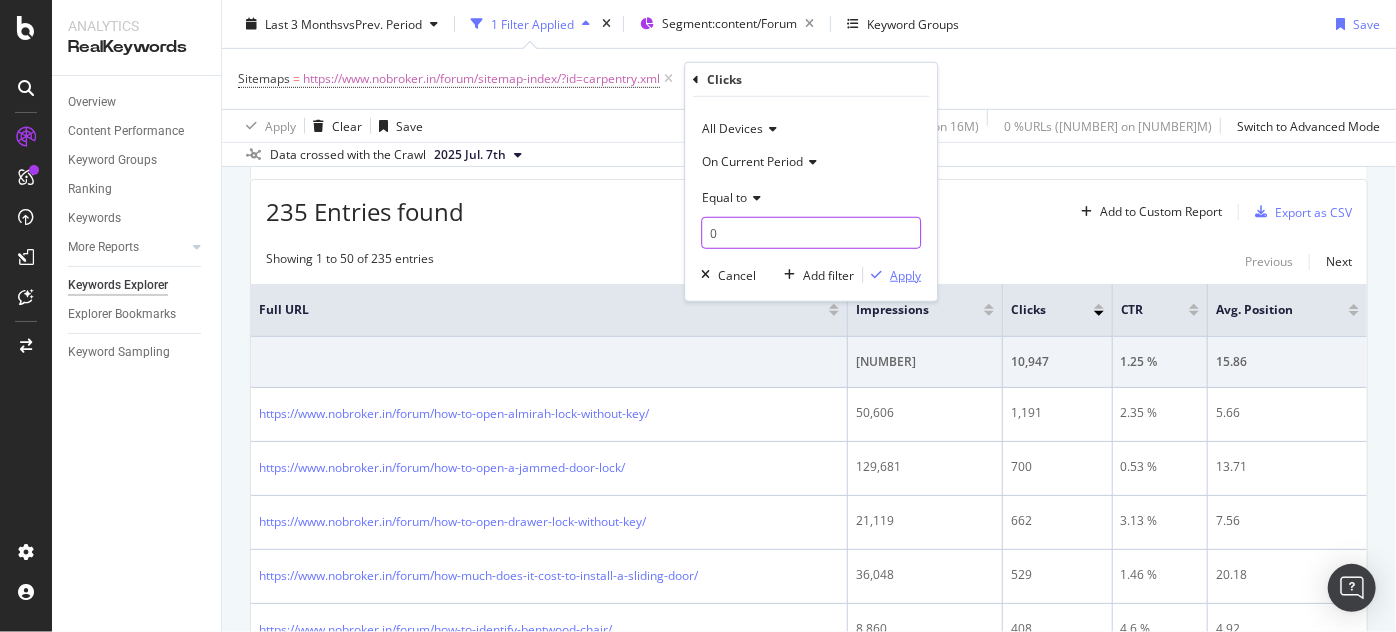 type on "0" 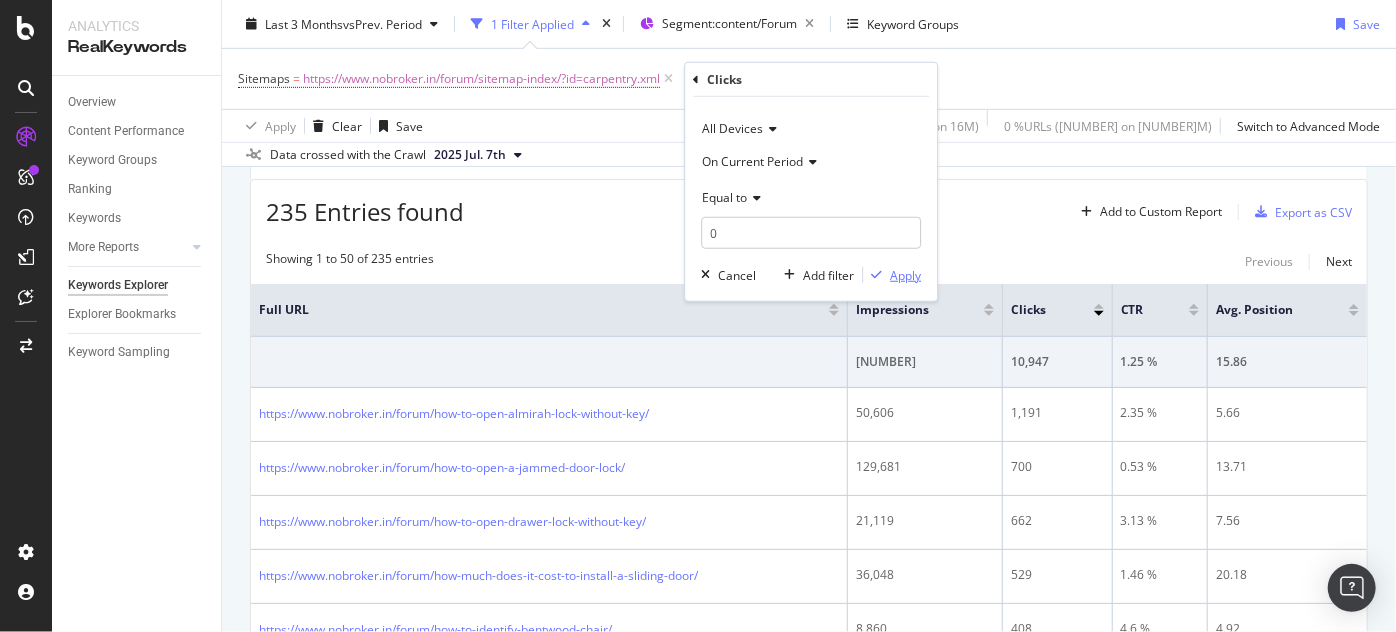 click at bounding box center (876, 275) 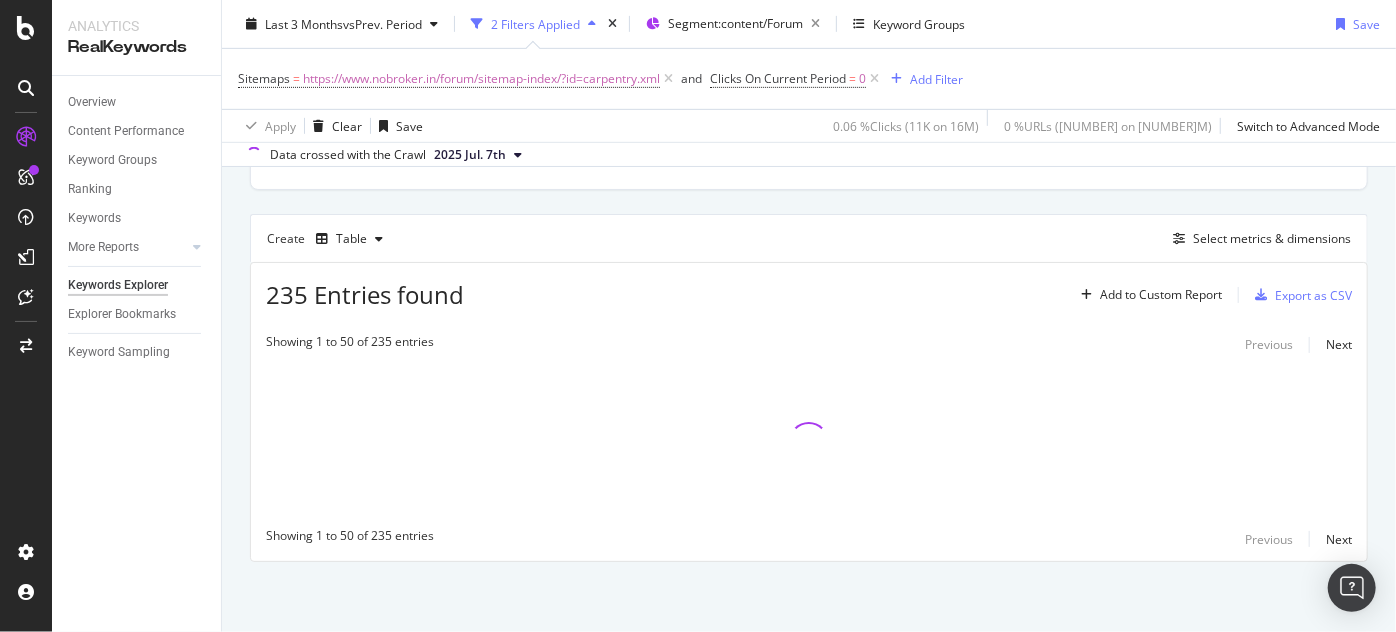 scroll, scrollTop: 500, scrollLeft: 0, axis: vertical 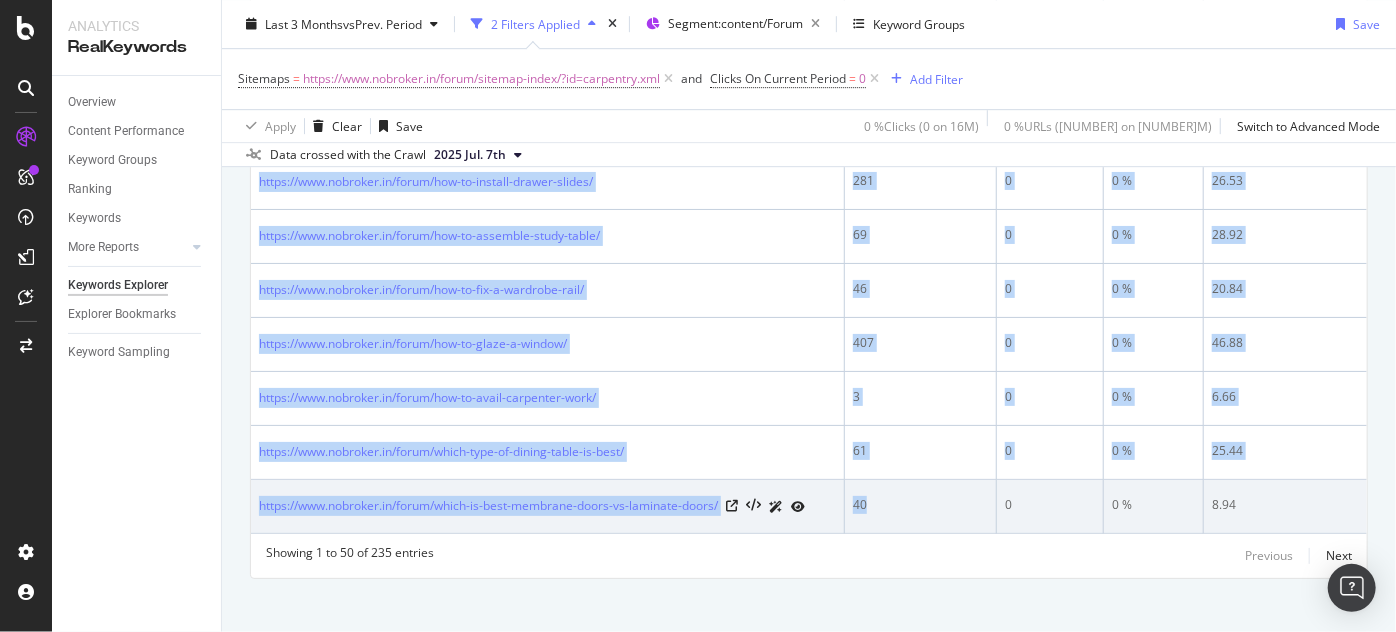 drag, startPoint x: 248, startPoint y: 266, endPoint x: 866, endPoint y: 496, distance: 659.41187 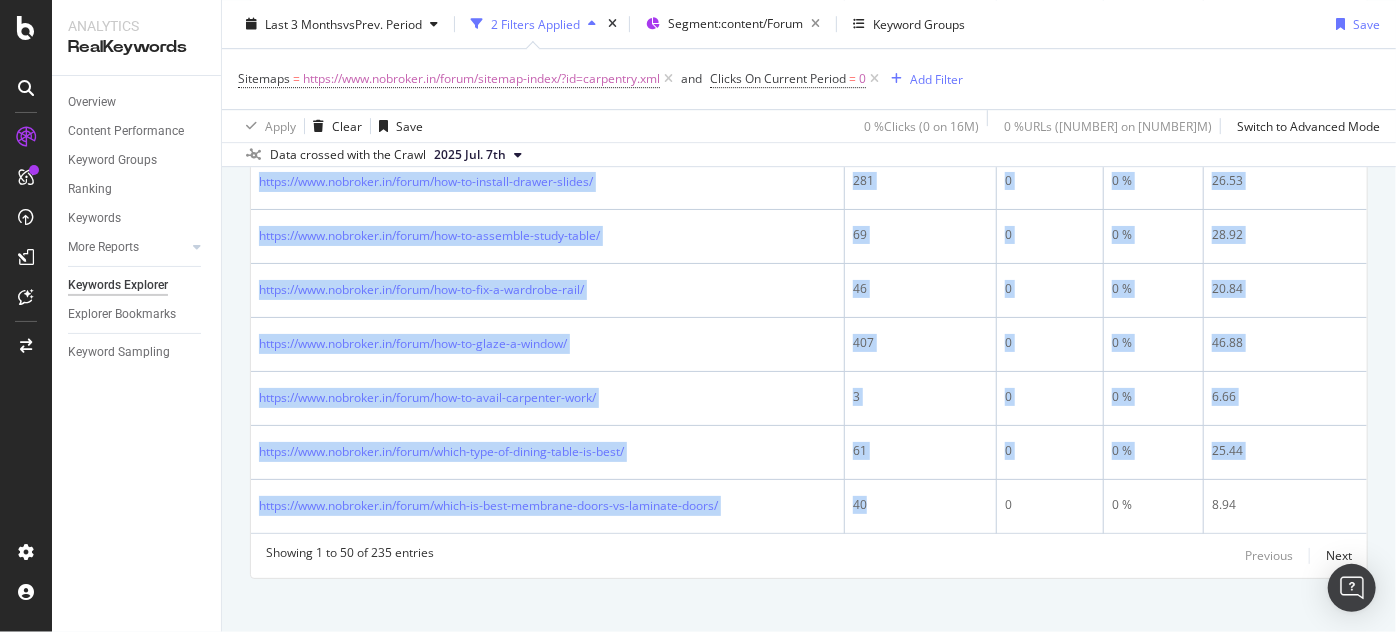 copy on "Full URL Impressions Clicks CTR Avg. Position https://www.nobroker.in/forum/how-to-repair-cracked-wood-door-panel/ [NUMBER] [NUMBER] [NUMBER] % [NUMBER] https://www.nobroker.in/forum/what-is-woodwork-cost-per-square-foot-in-chennai/ [NUMBER] [NUMBER] [NUMBER] % [NUMBER] https://www.nobroker.in/forum/how-to-drill-a-large-hole-in-wood/ [NUMBER] [NUMBER] [NUMBER] % [NUMBER] https://www.nobroker.in/forum/how-to-polish-teak-doors/ [NUMBER] [NUMBER] [NUMBER] % [NUMBER] https://www.nobroker.in/forum/want-to-get-done-carpentry-work-how-to-hire-carpenters/ [NUMBER] [NUMBER] [NUMBER] % [NUMBER] https://www.nobroker.in/forum/how-to-install-led-mirror-in-bathroom/ [NUMBER] [NUMBER] [NUMBER] % [NUMBER] https://www.nobroker.in/forum/ghar-me-7-horse-ki-photo-kaha-lagaye-hi/ [NUMBER] [NUMBER] [NUMBER] % [NUMBER] https://www.nobroker.in/forum/how-to-find-carpenter-jobs/ [NUMBER] [NUMBER] [NUMBER] % [NUMBER] https://www.nobroker.in/forum/i-am-carpenter-i-need-carpentry-work/ [NUMBER] [NUMBER] [NUMBER] % [NUMBER] https://www.nobroker.in/forum/how-to-hire-a-carpenter/ [NUMBER] [NUMBER] [NUMBER] % [NUMBER] https://www.nobroker.in/forum/how-to-fix-sagging-dining-chair/ [NUMBER] [NUMBER] [NUMBER] % [NUMBER] https://www.nobroker.in/forum/how-to-fix-a-hole-in-a-cardboard-do..." 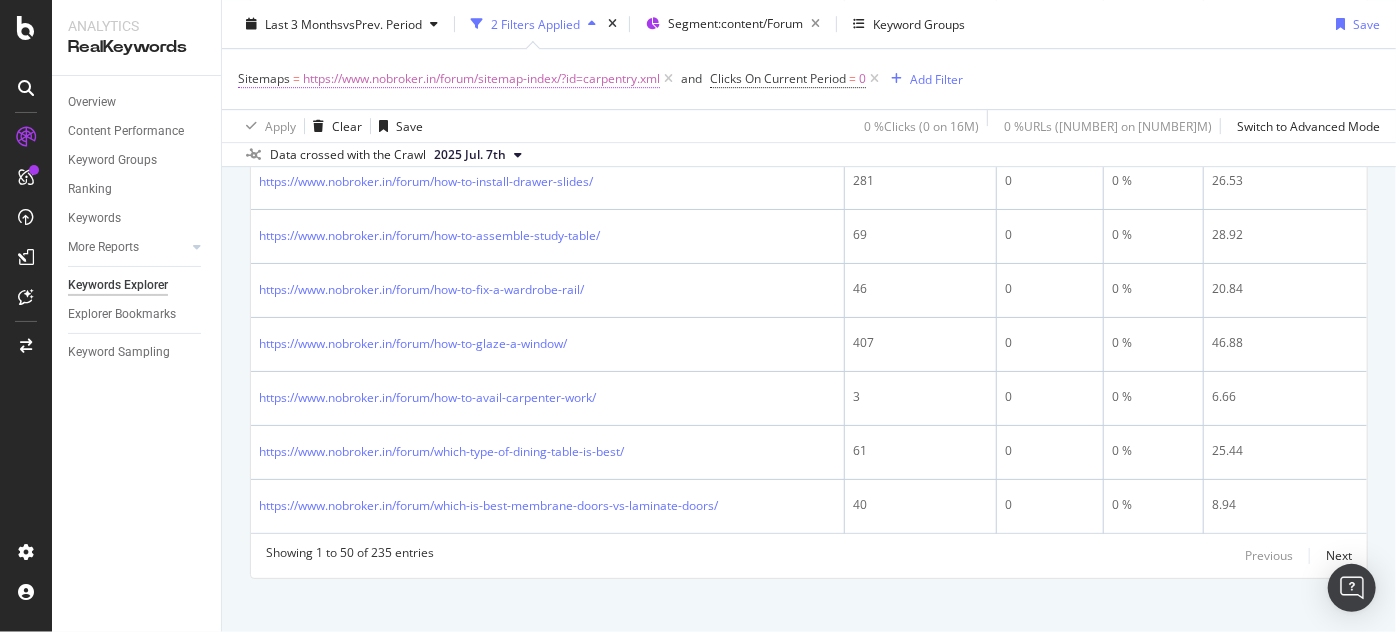 click on "https://www.nobroker.in/forum/sitemap-index/?id=carpentry.xml" at bounding box center [481, 79] 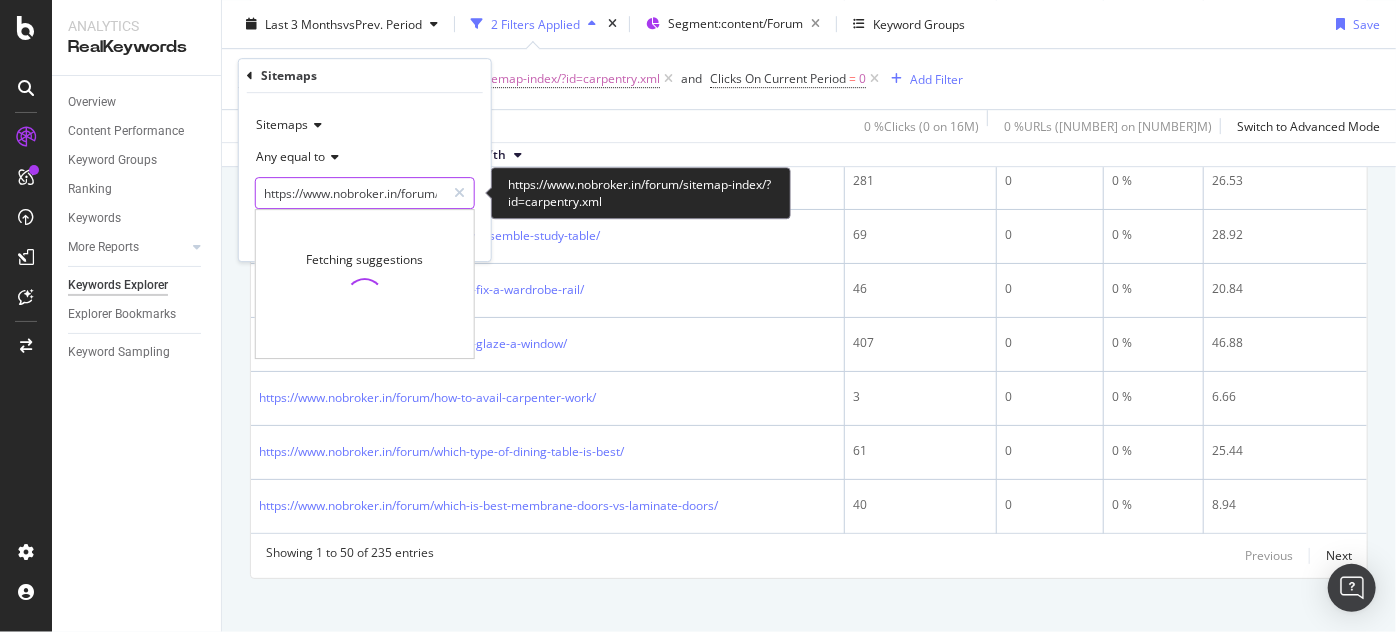 click on "https://www.nobroker.in/forum/sitemap-index/?id=carpentry.xml" at bounding box center (350, 193) 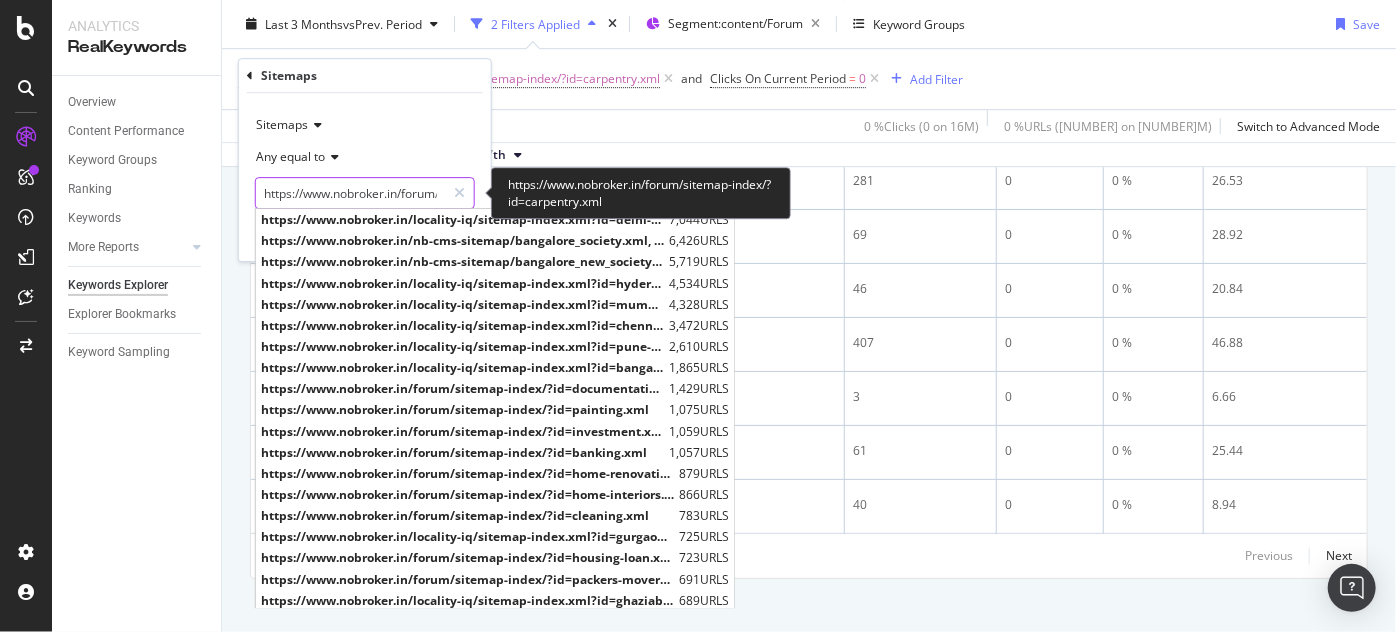 click on "https://www.nobroker.in/forum/sitemap-index/?id=carpentry.xml" at bounding box center [350, 193] 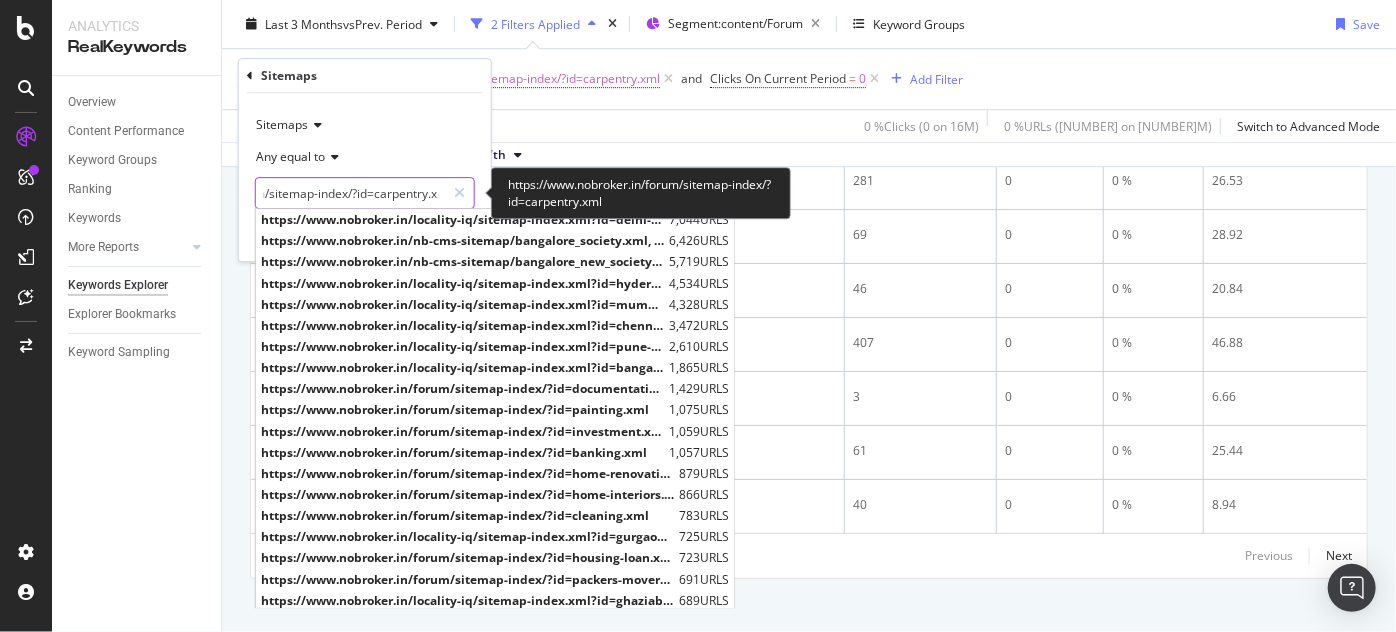 scroll, scrollTop: 0, scrollLeft: 190, axis: horizontal 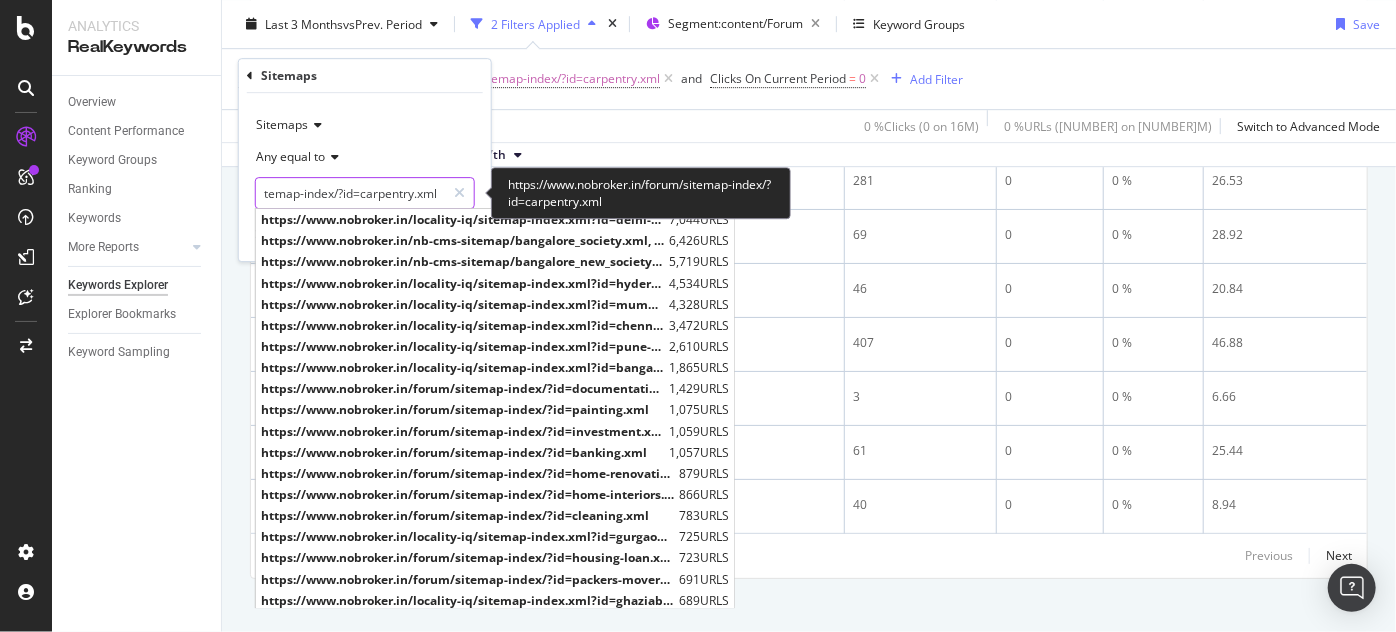 click on "https://www.nobroker.in/forum/sitemap-index/?id=carpentry.xml" at bounding box center [350, 193] 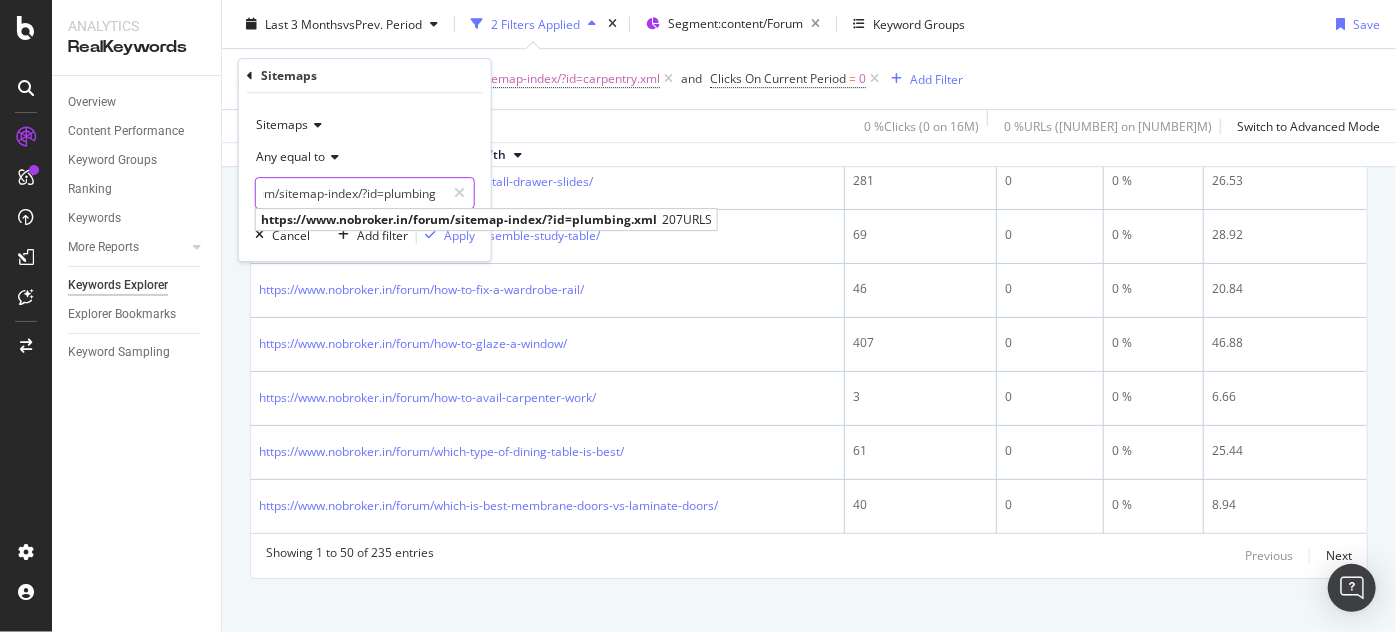 scroll, scrollTop: 0, scrollLeft: 166, axis: horizontal 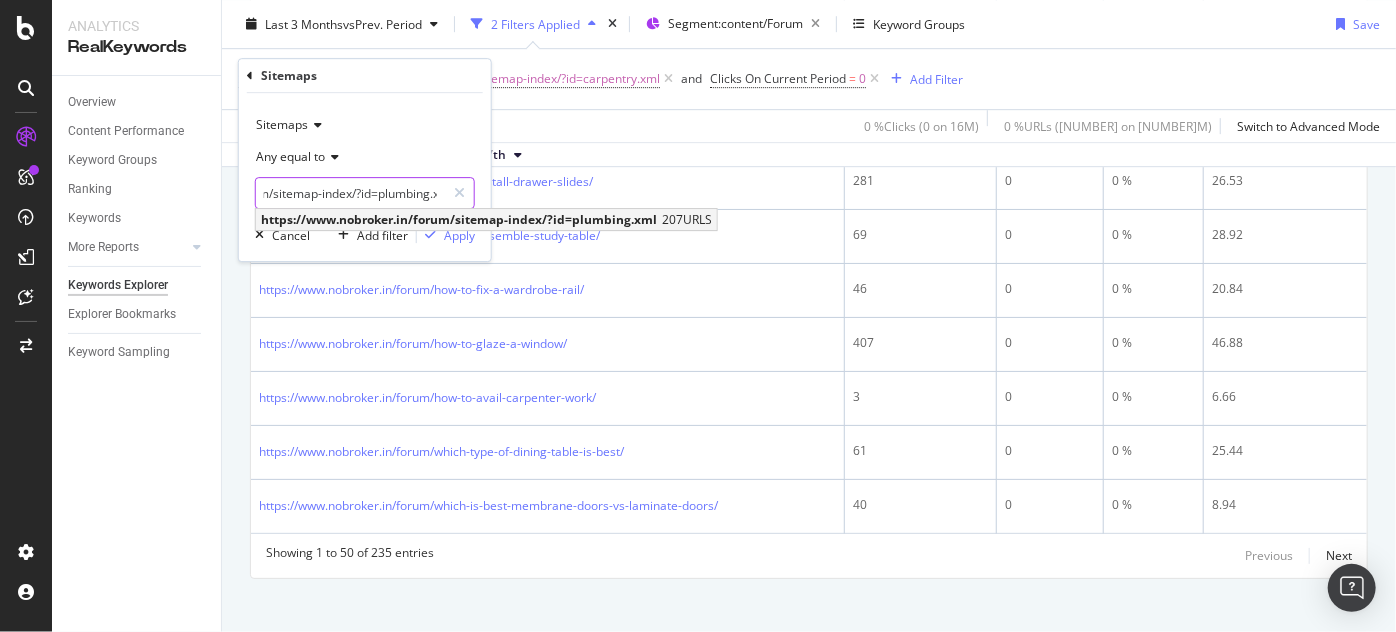 type on "https://www.nobroker.in/forum/sitemap-index/?id=plumbing.xml" 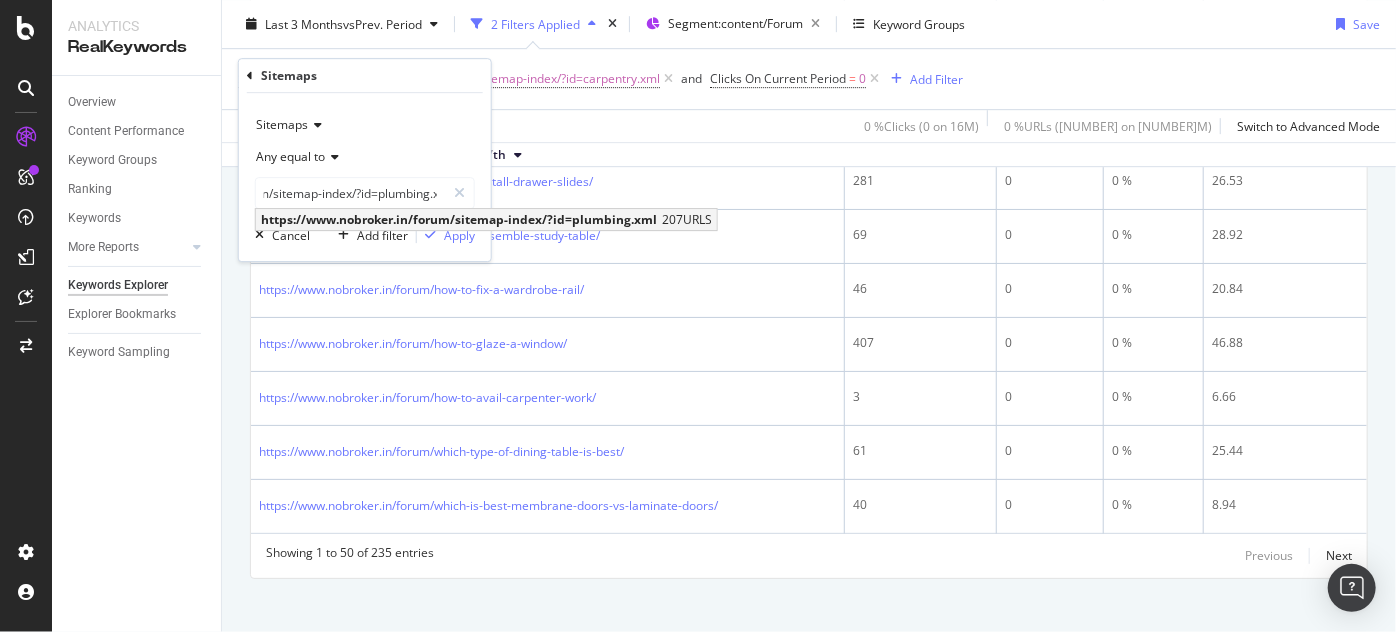 click on "https://www.nobroker.in/forum/sitemap-index/?id=plumbing.xml" at bounding box center [459, 219] 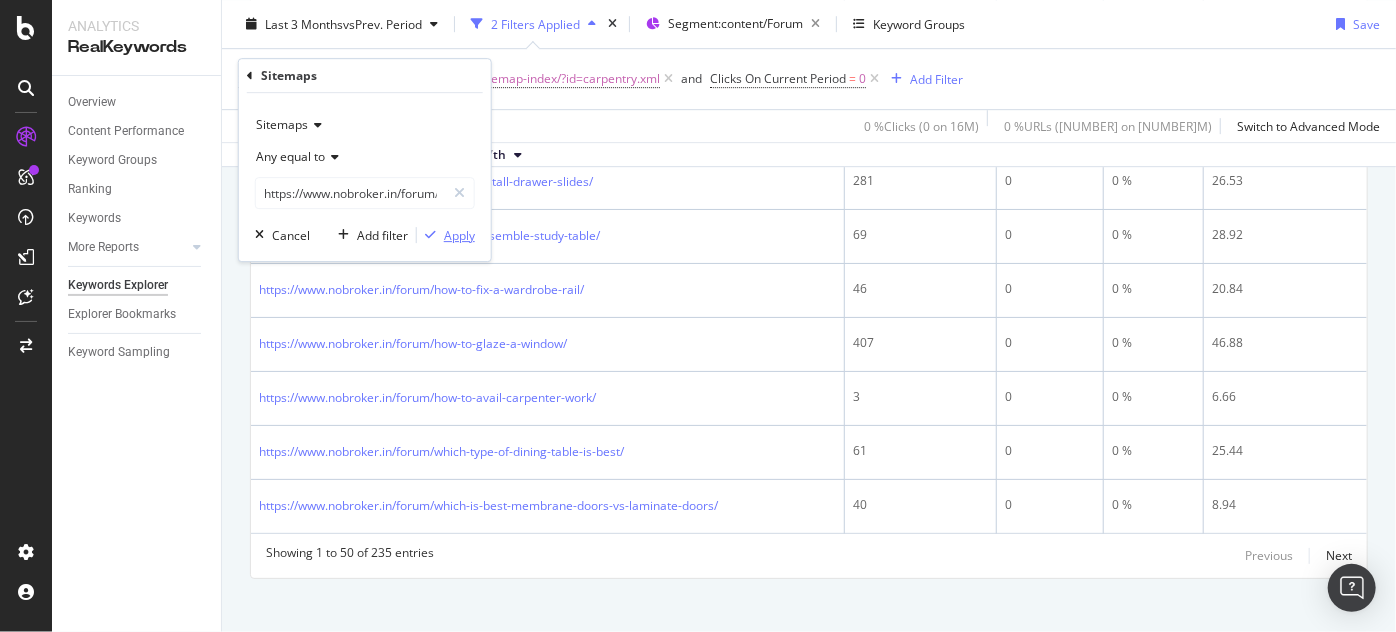click on "Apply" at bounding box center (459, 235) 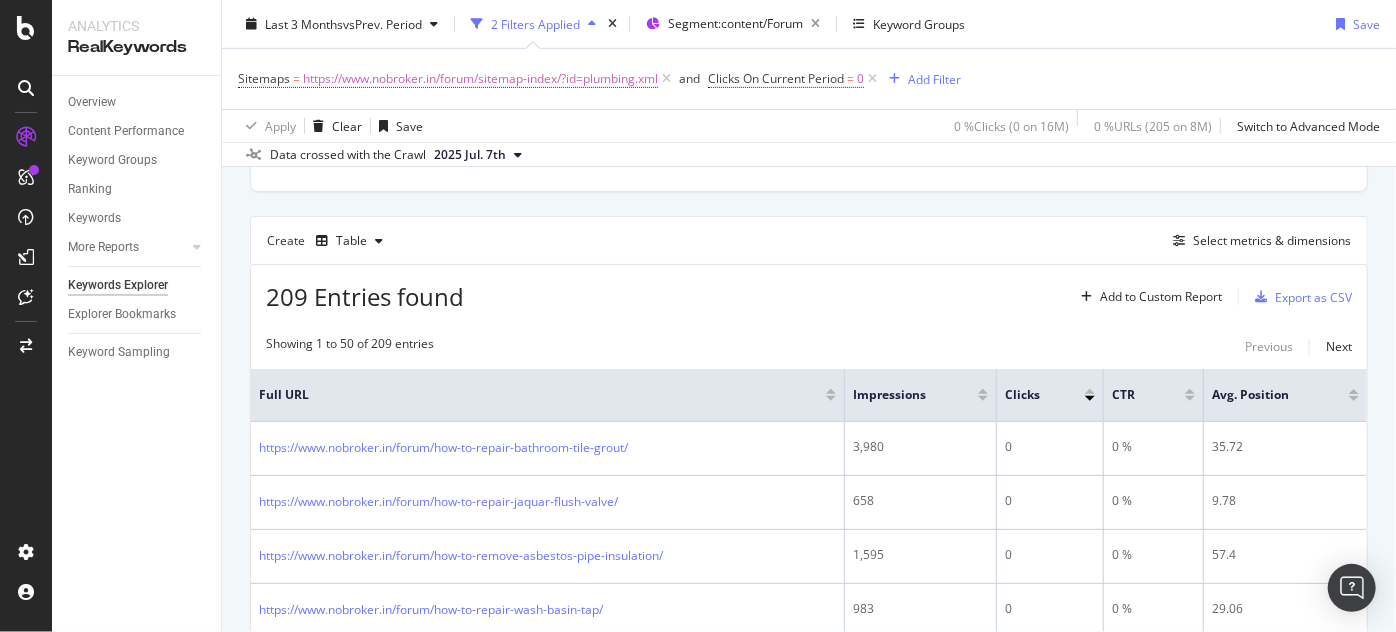 scroll, scrollTop: 3088, scrollLeft: 0, axis: vertical 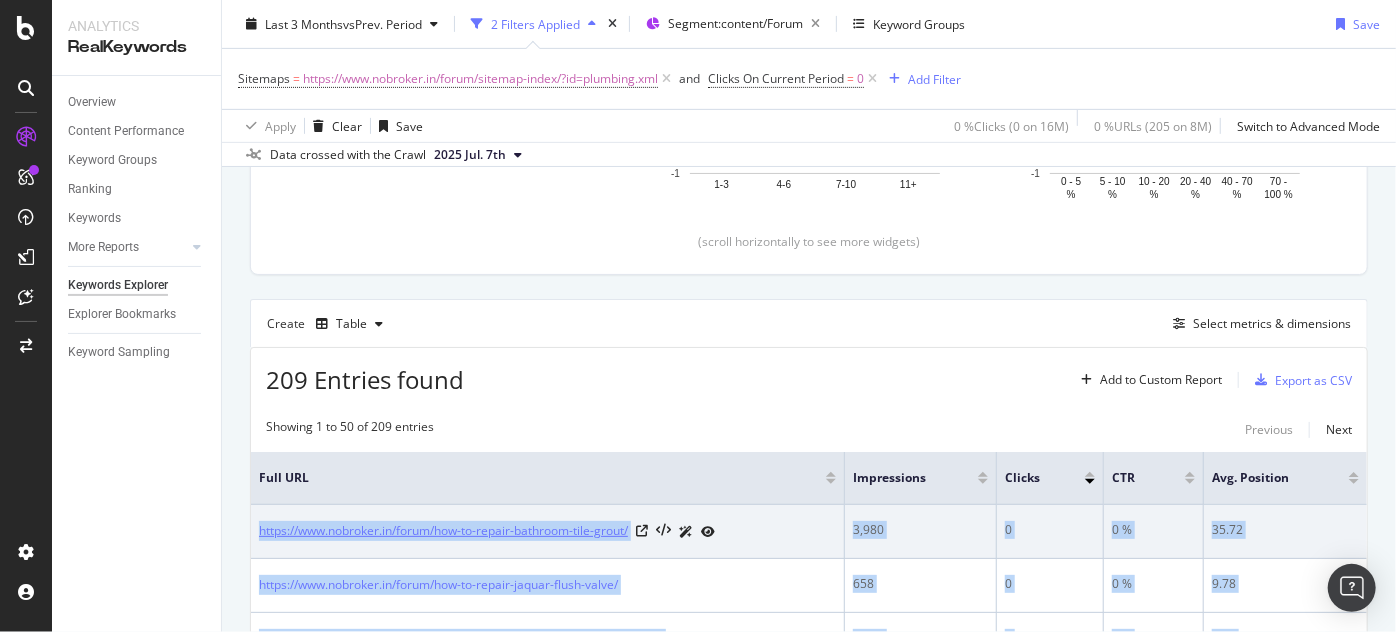 drag, startPoint x: 703, startPoint y: 503, endPoint x: 258, endPoint y: 522, distance: 445.40543 